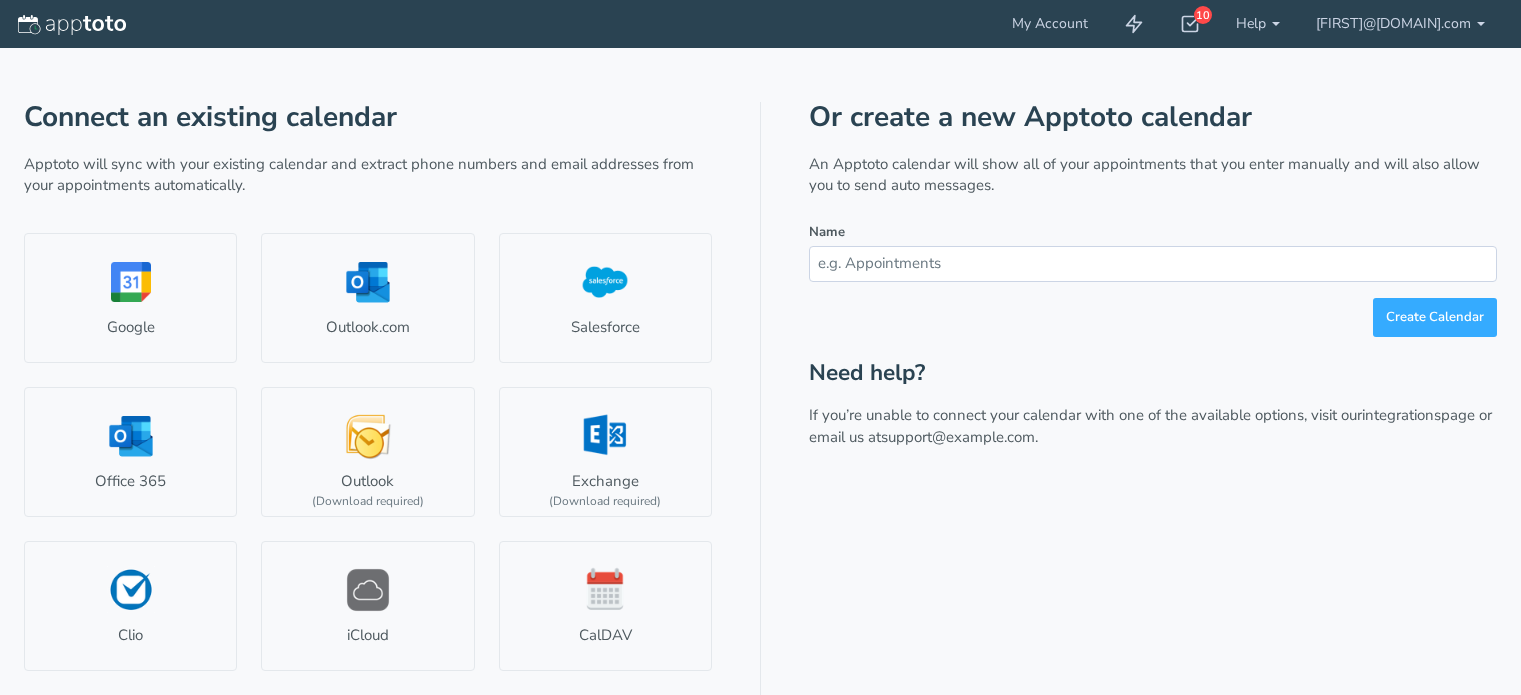 scroll, scrollTop: 0, scrollLeft: 0, axis: both 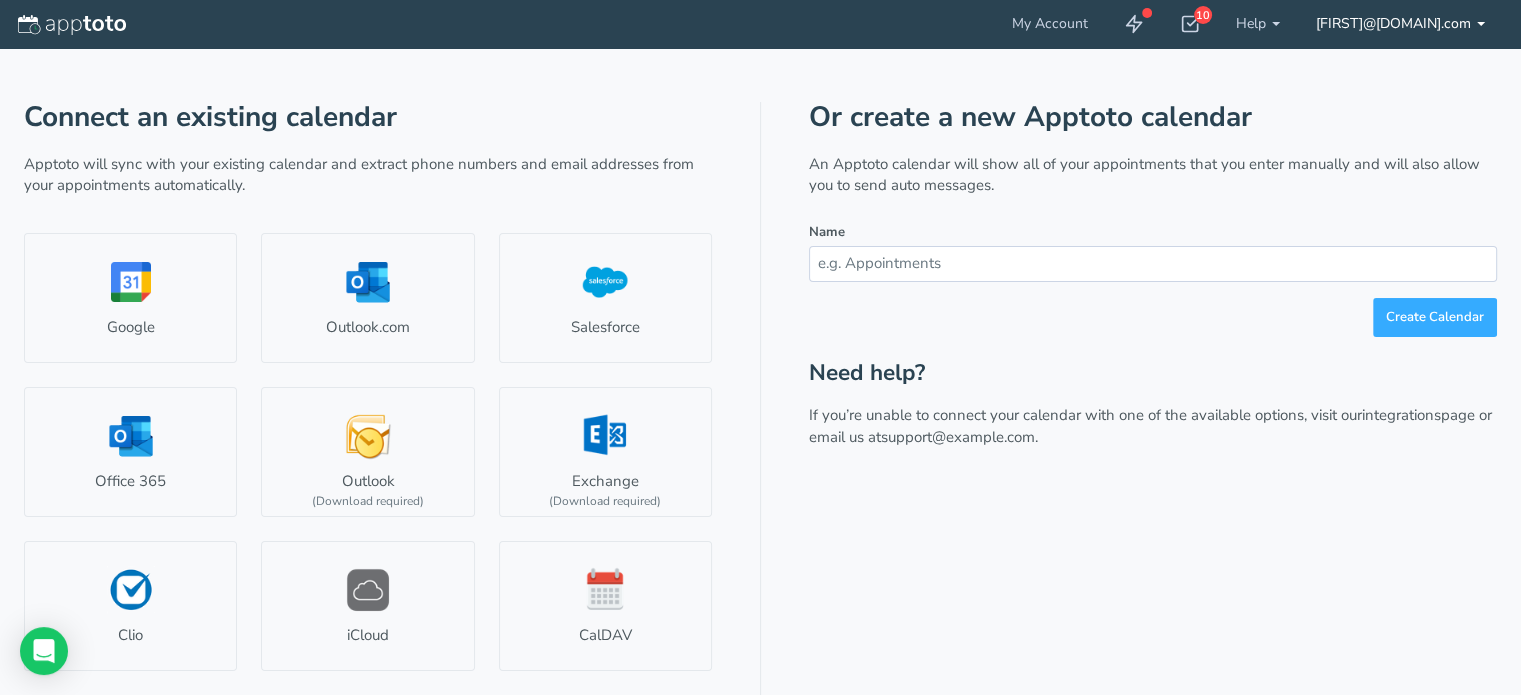 click on "[FIRST]@[DOMAIN].com" at bounding box center [1400, 24] 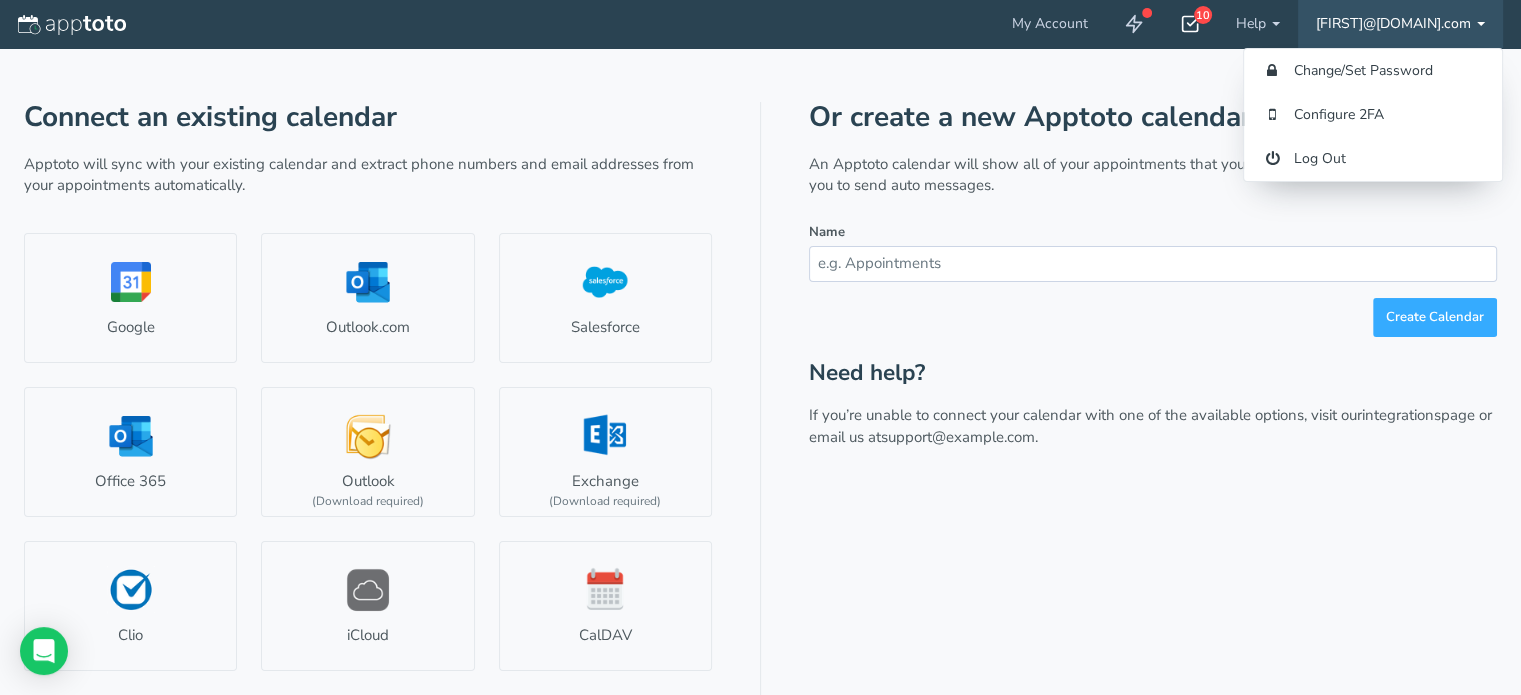 click 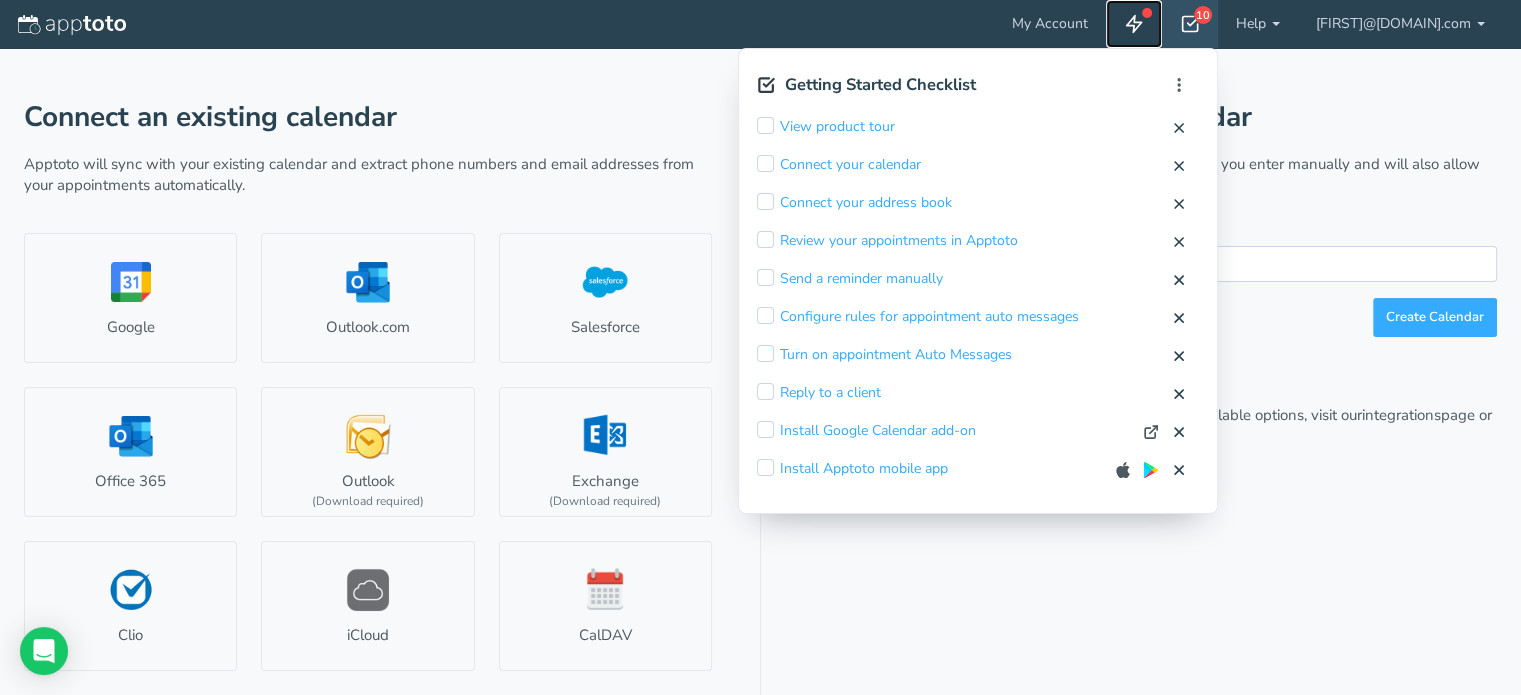 click 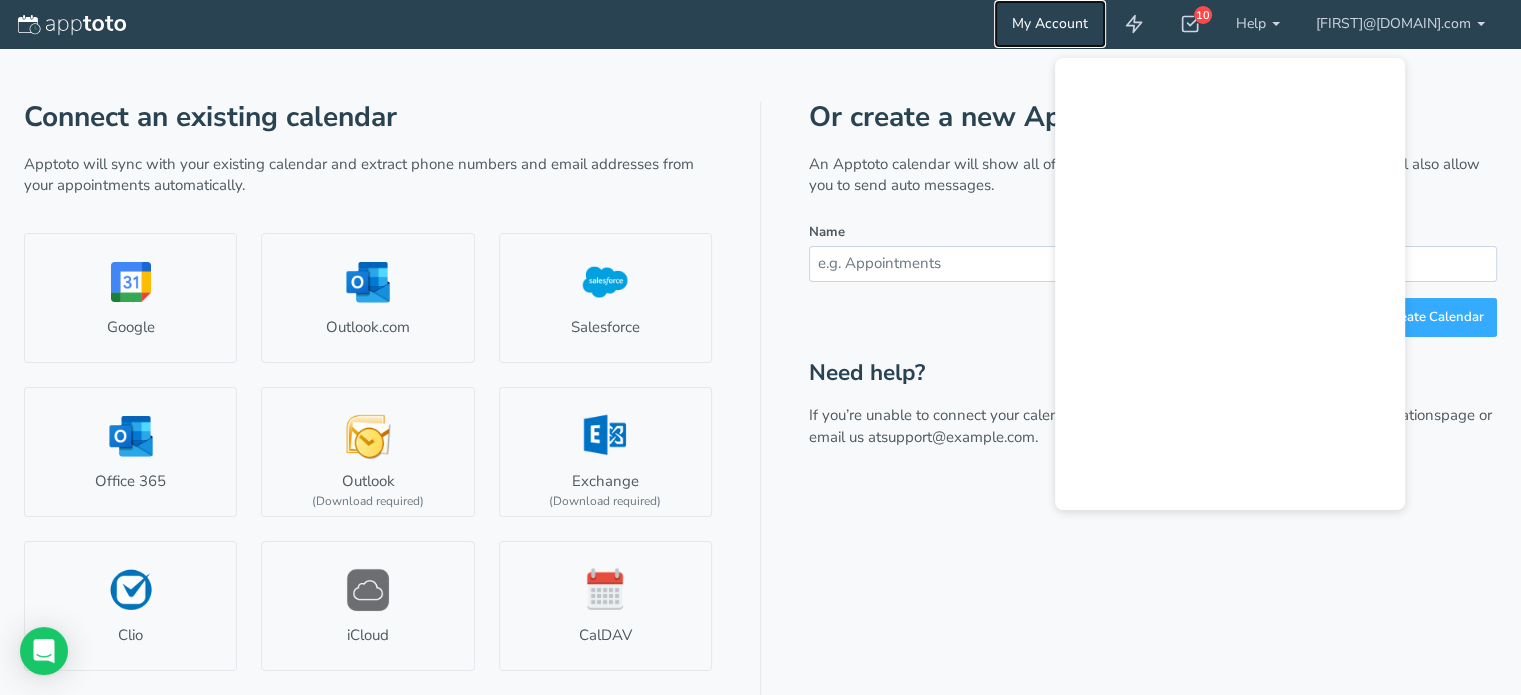 click on "My Account" at bounding box center (1050, 24) 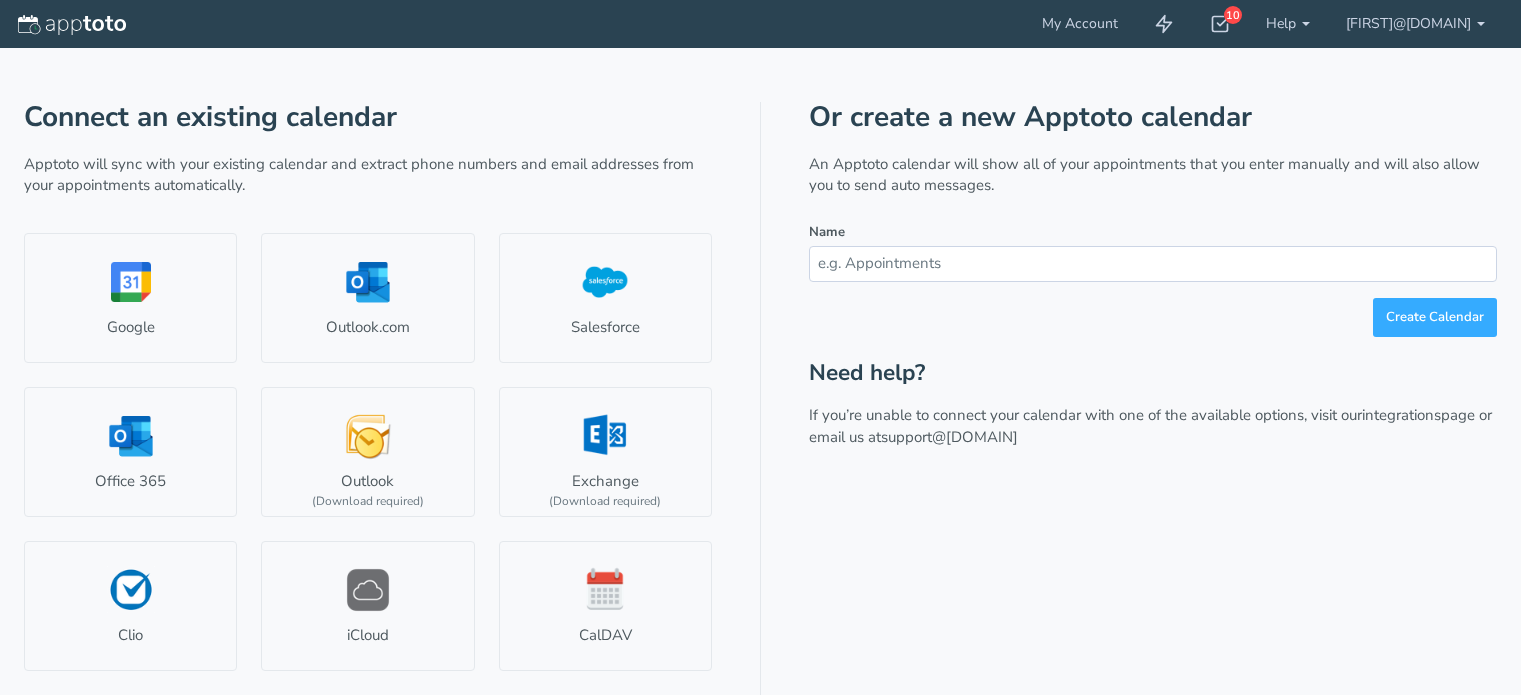 scroll, scrollTop: 0, scrollLeft: 0, axis: both 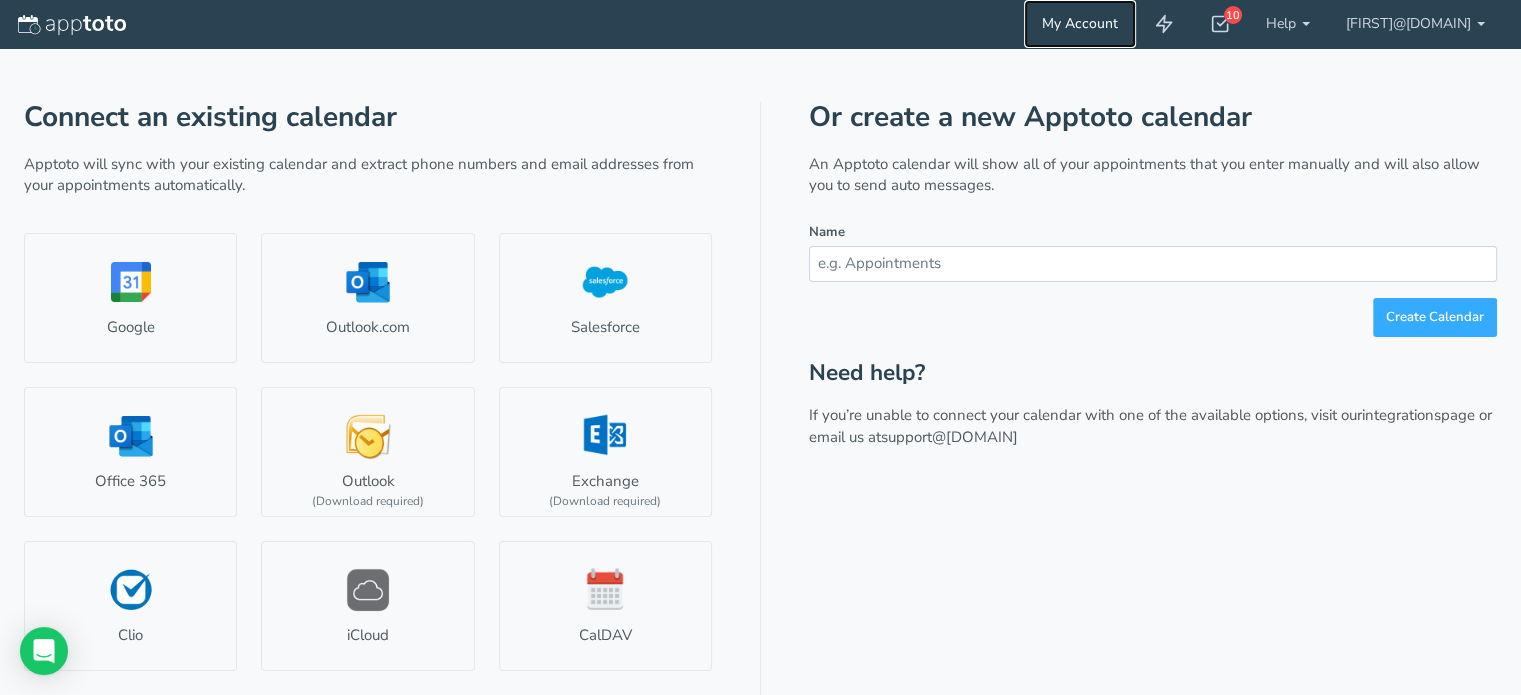 click on "My Account" at bounding box center (1080, 24) 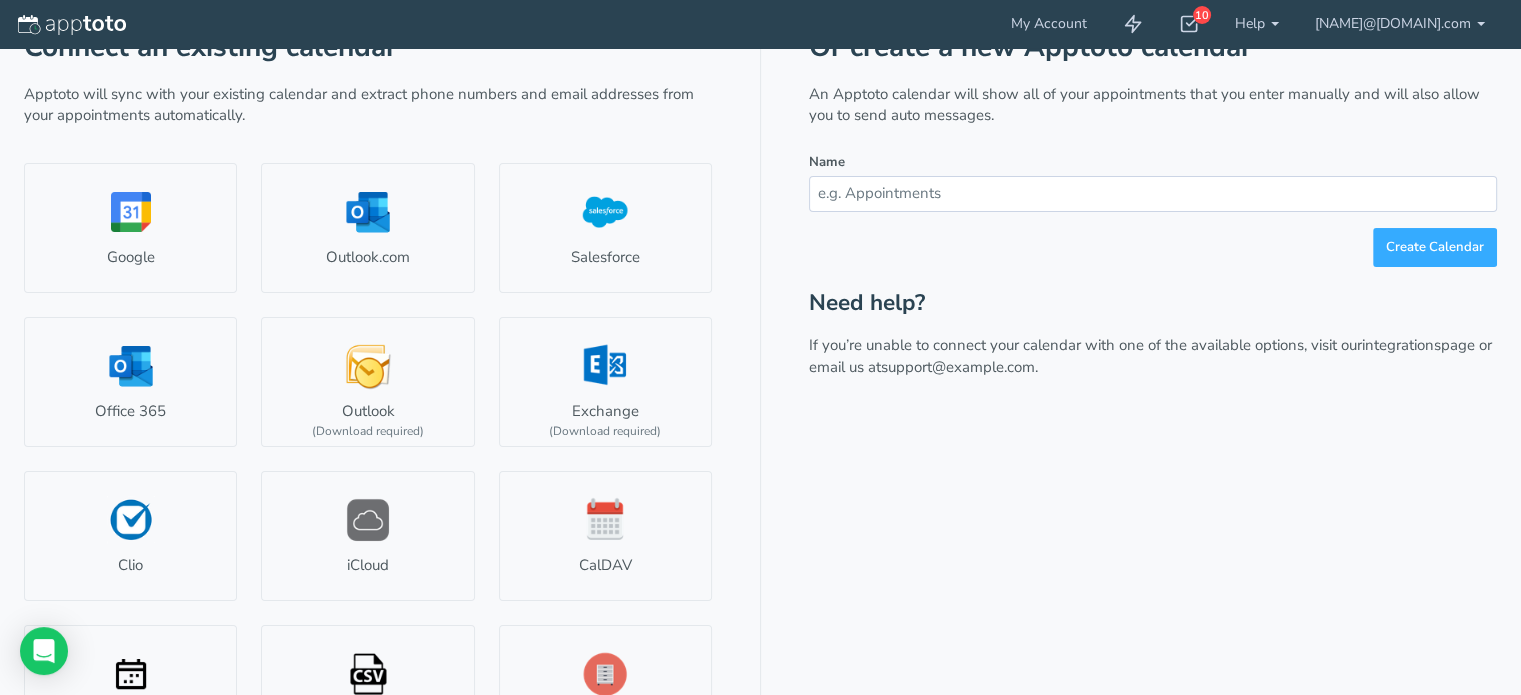 scroll, scrollTop: 0, scrollLeft: 0, axis: both 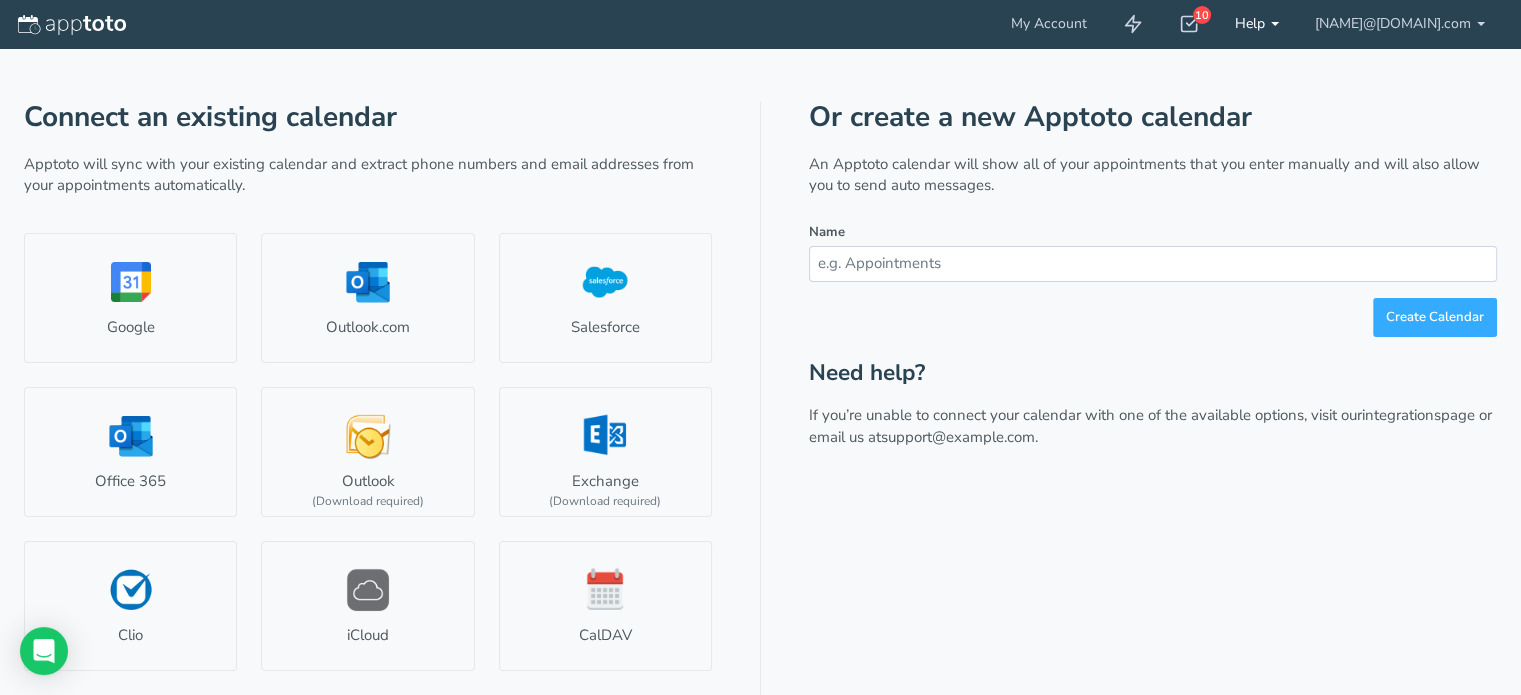 click on "Help" at bounding box center [1257, 24] 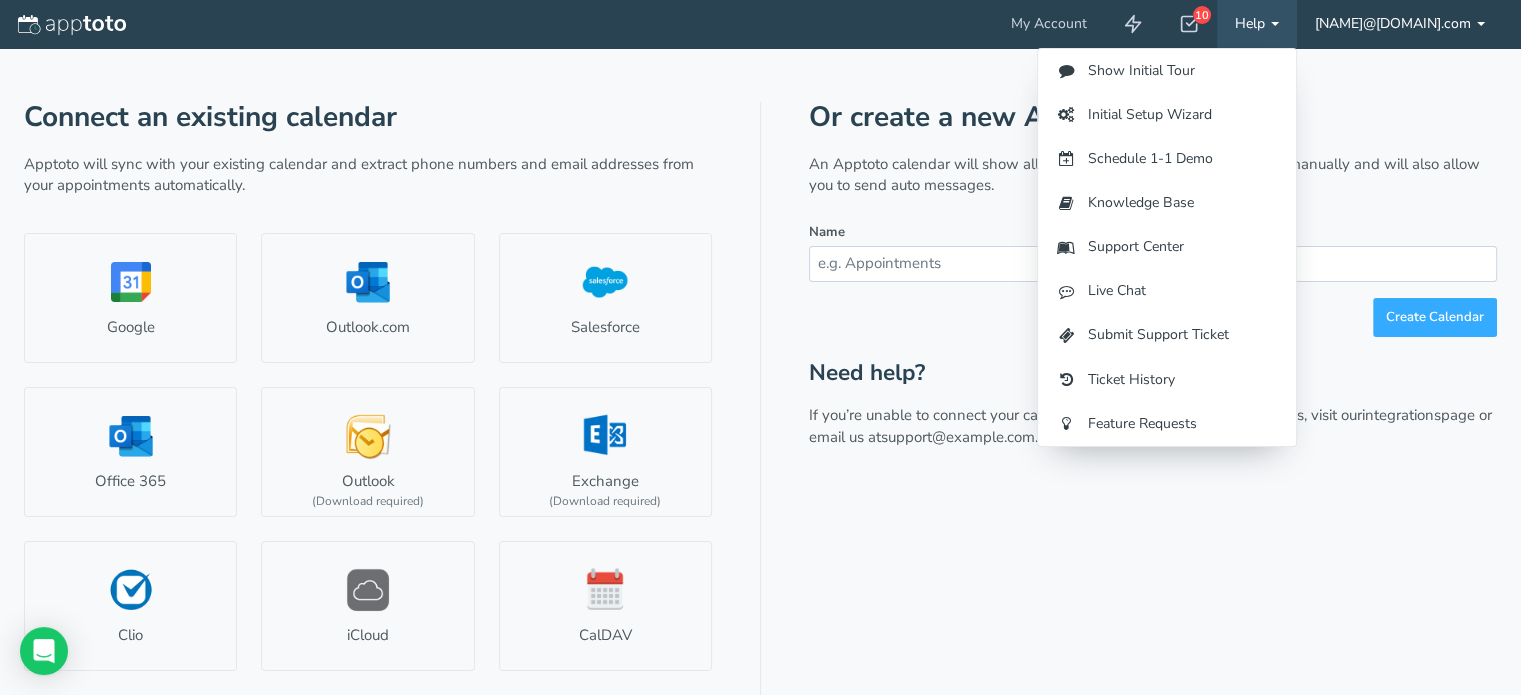 click at bounding box center [1481, 24] 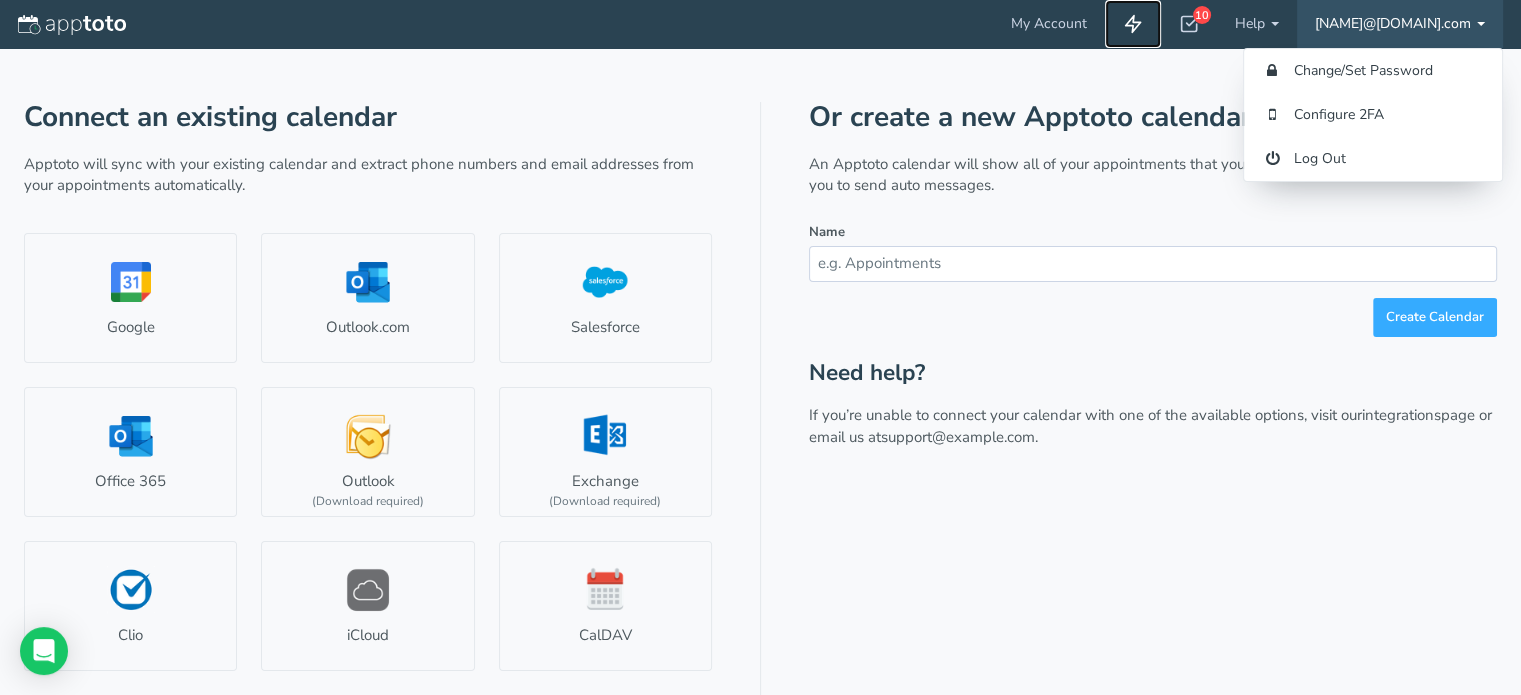 click 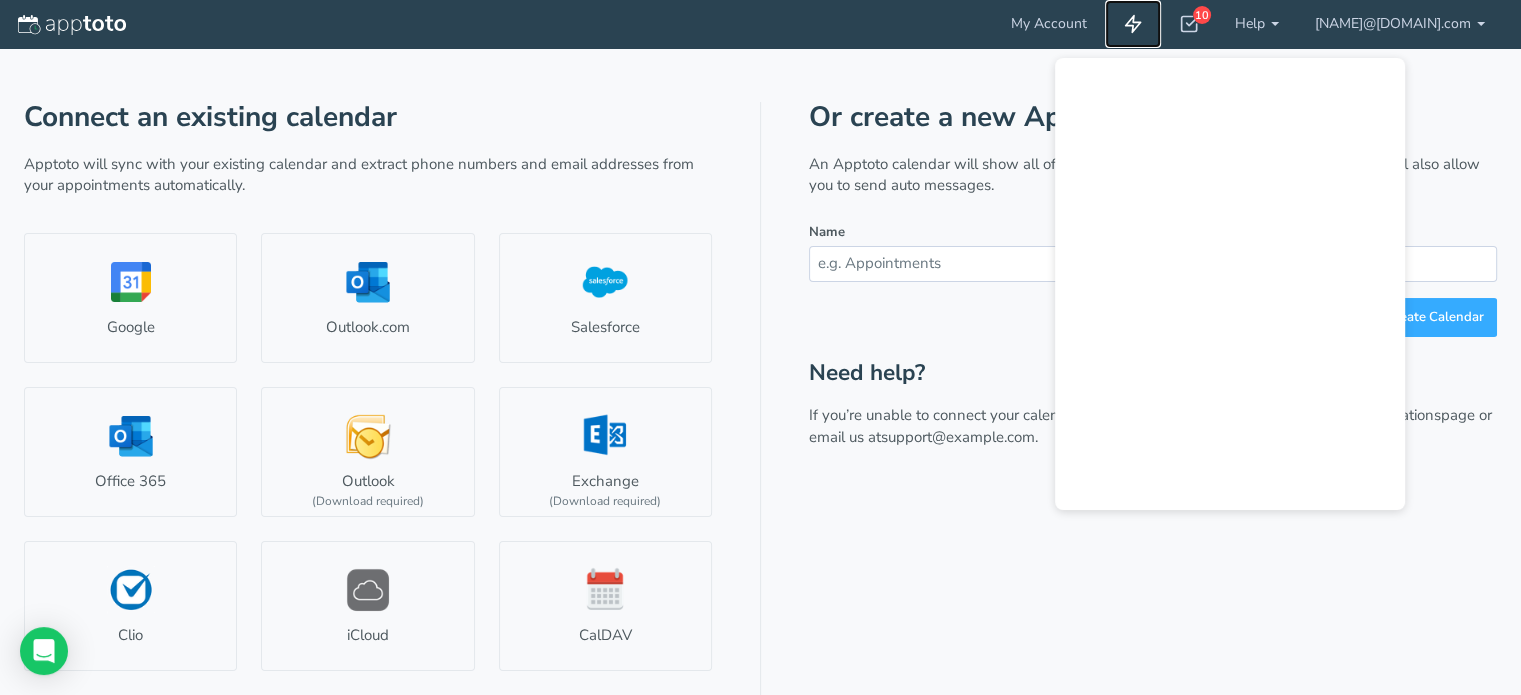 click 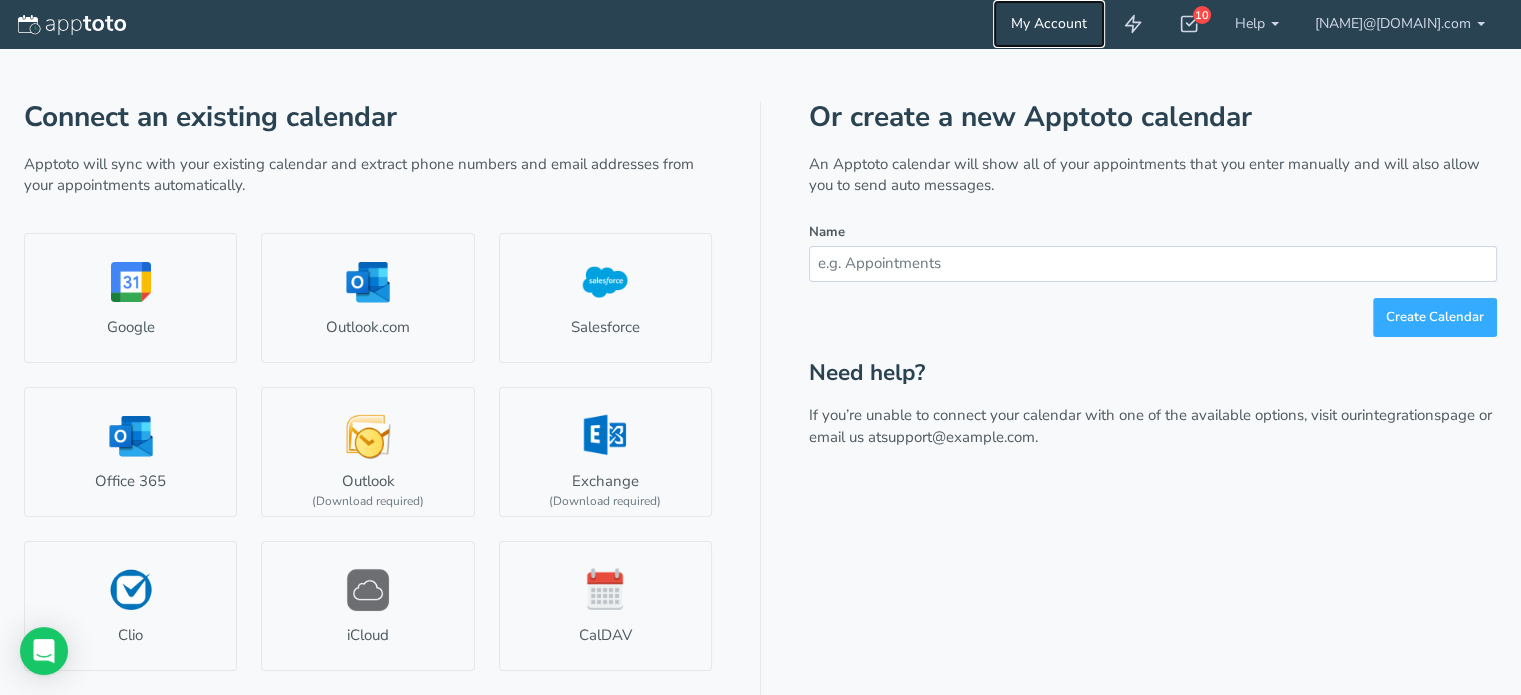 click on "My Account" at bounding box center (1049, 24) 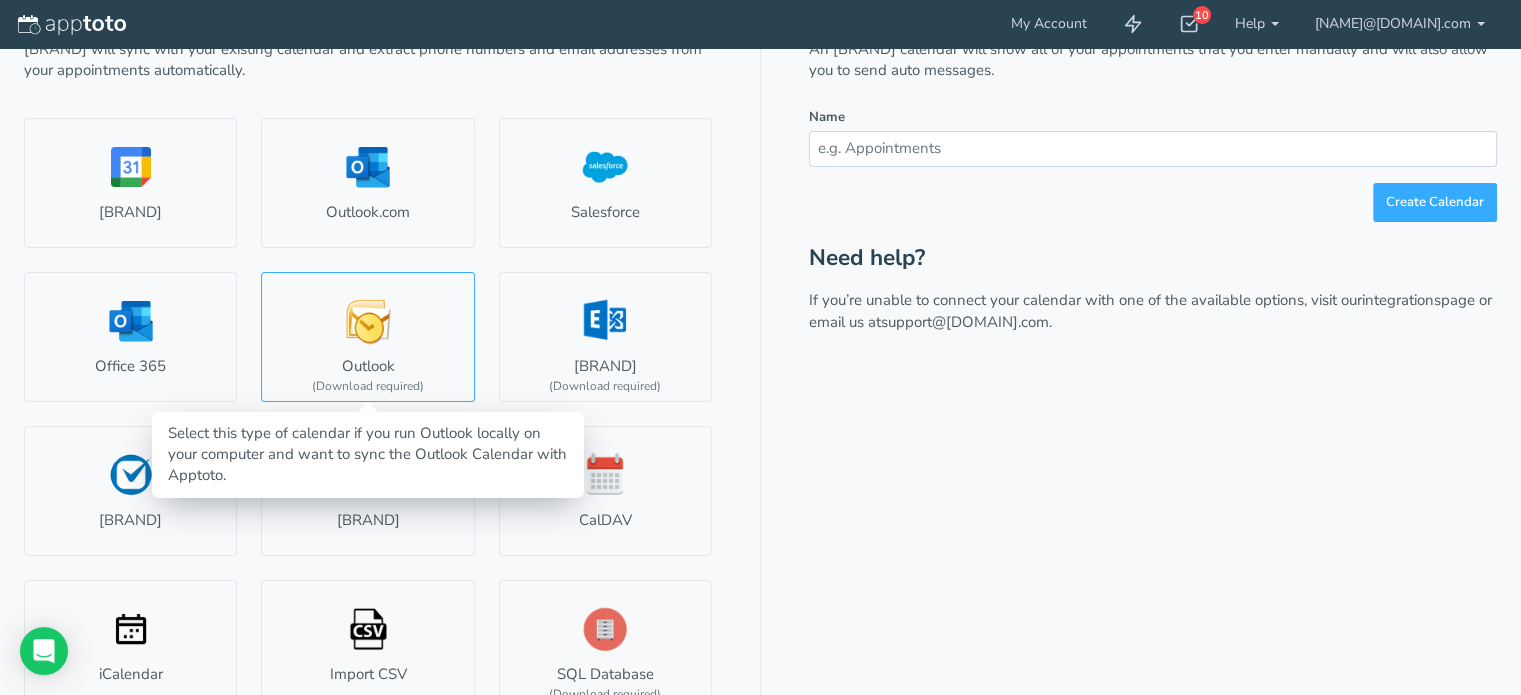 scroll, scrollTop: 141, scrollLeft: 0, axis: vertical 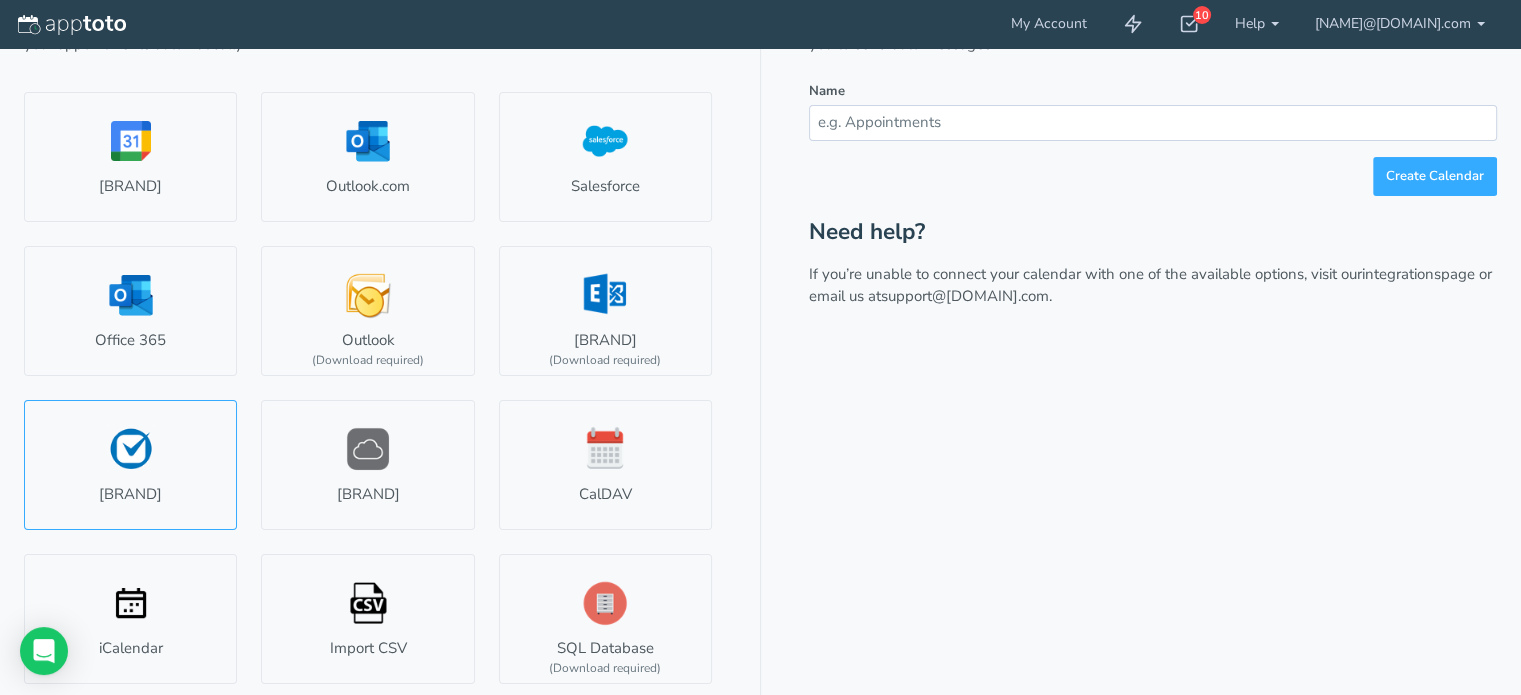 click on "Clio" at bounding box center (130, 465) 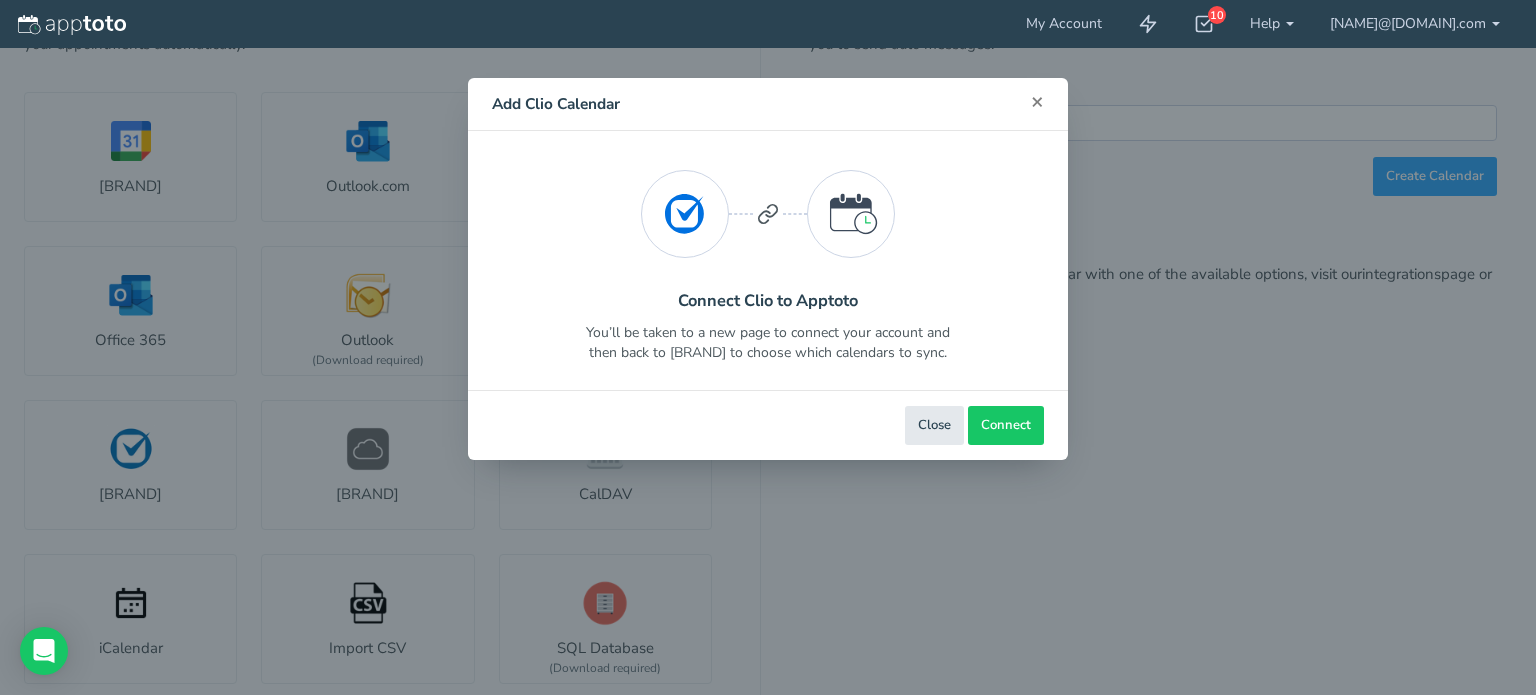 click on "×" at bounding box center (1037, 101) 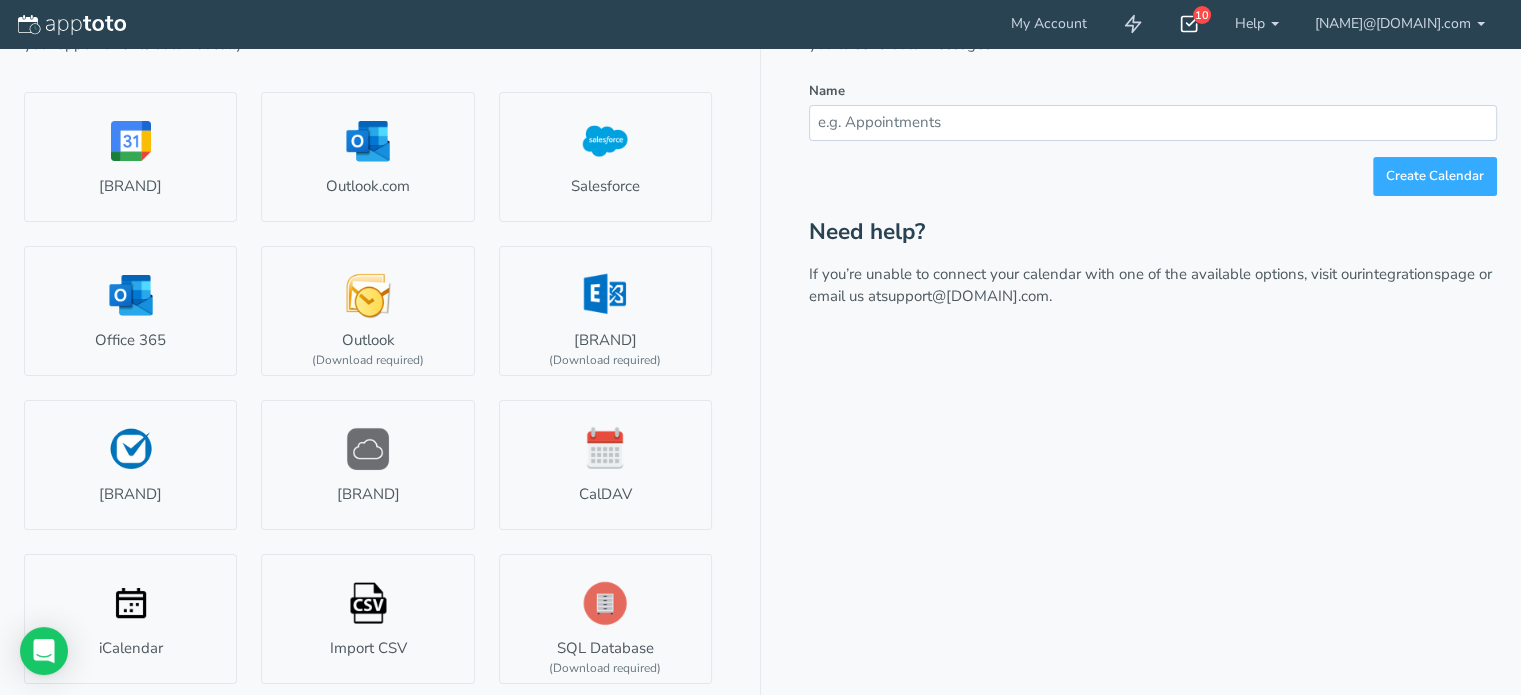 click 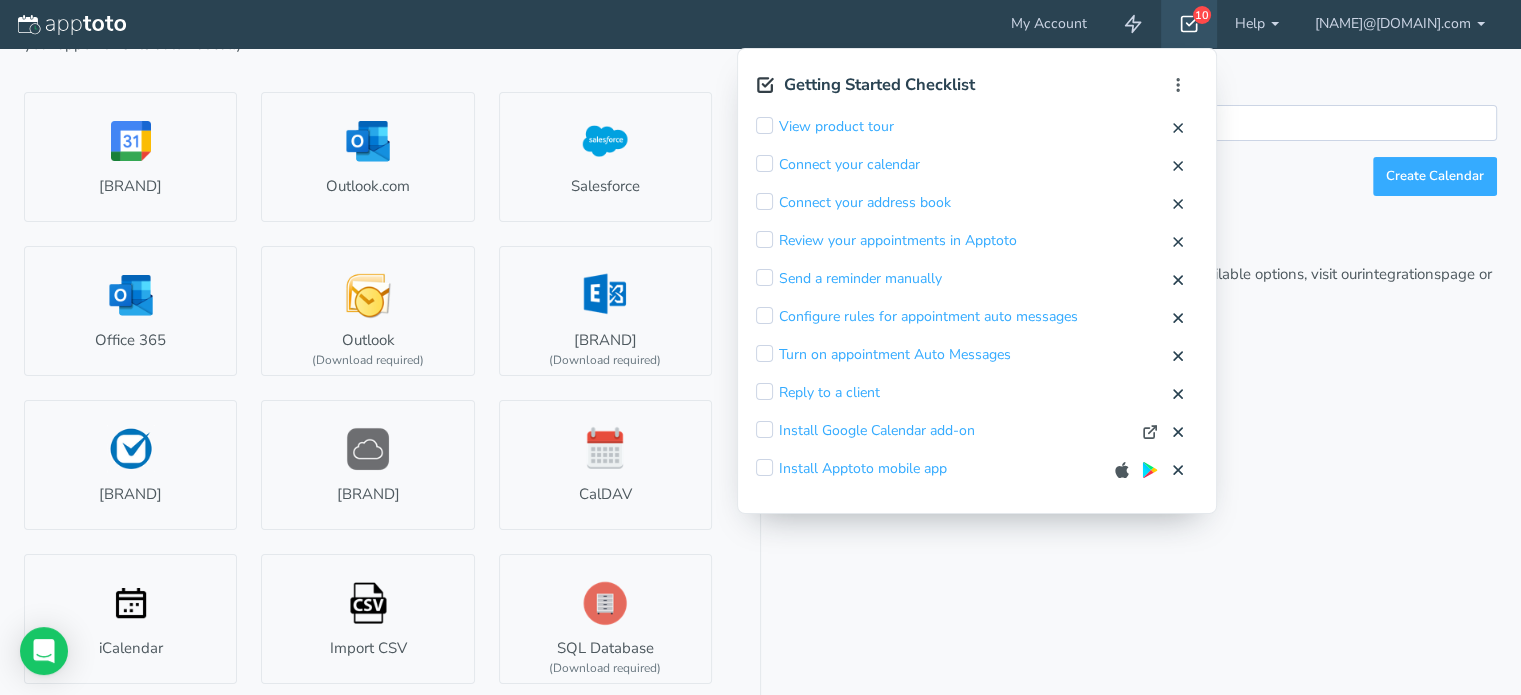 click at bounding box center [1153, 122] 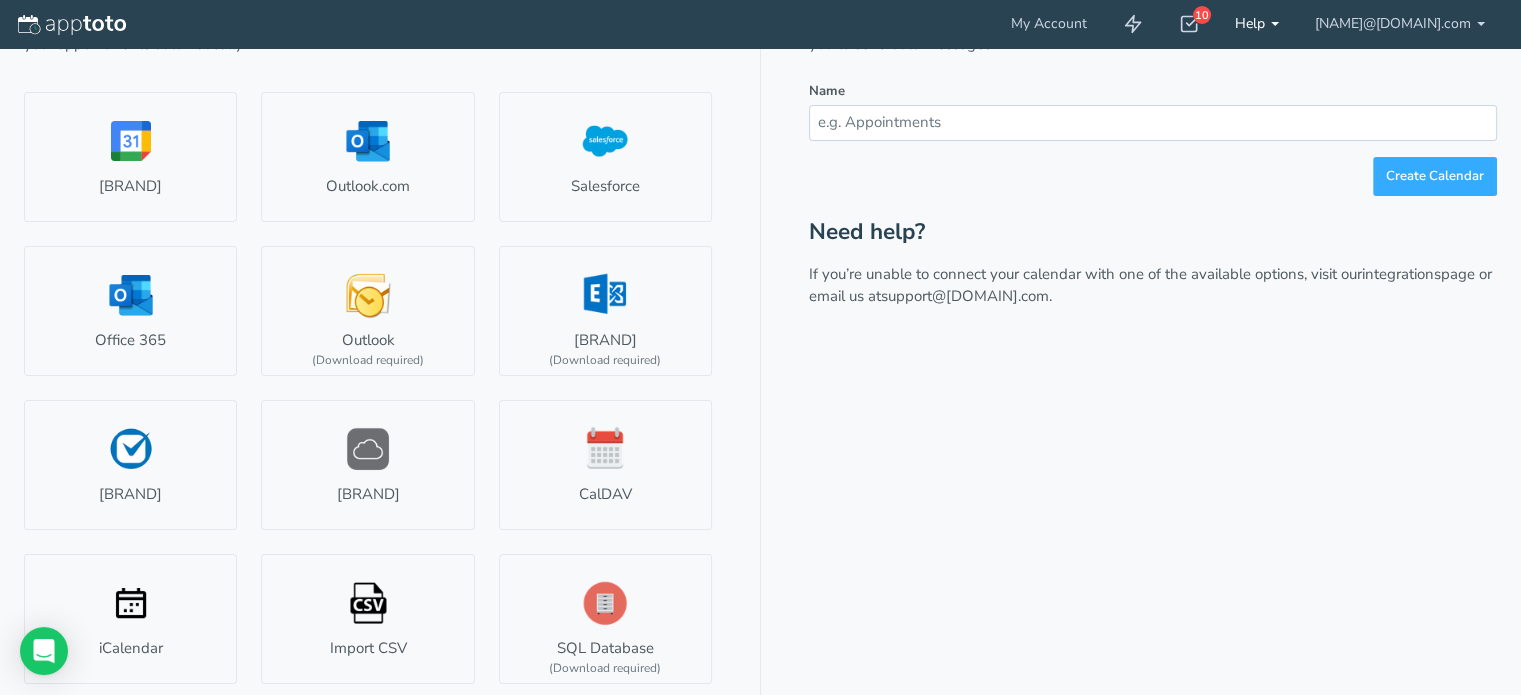 click on "Help" at bounding box center [1257, 24] 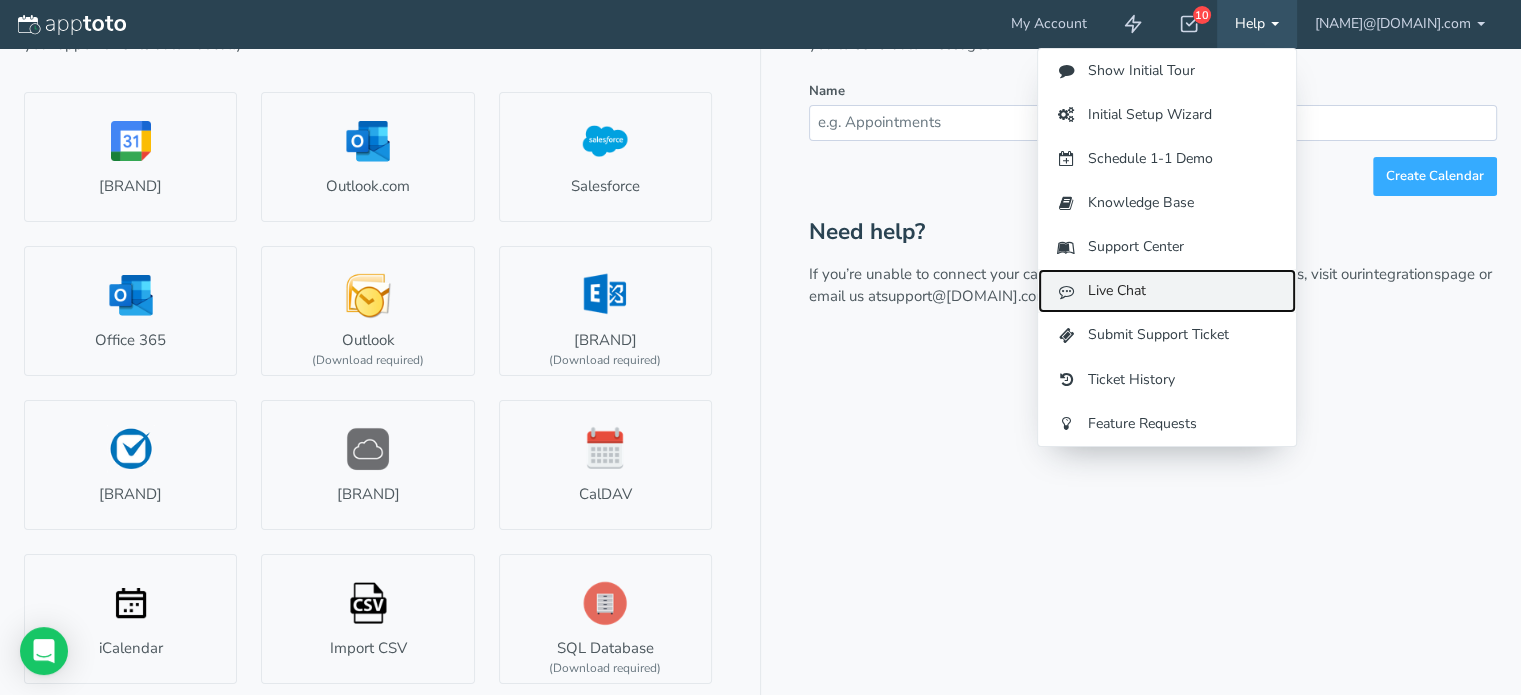 click on "Live Chat" at bounding box center (1167, 291) 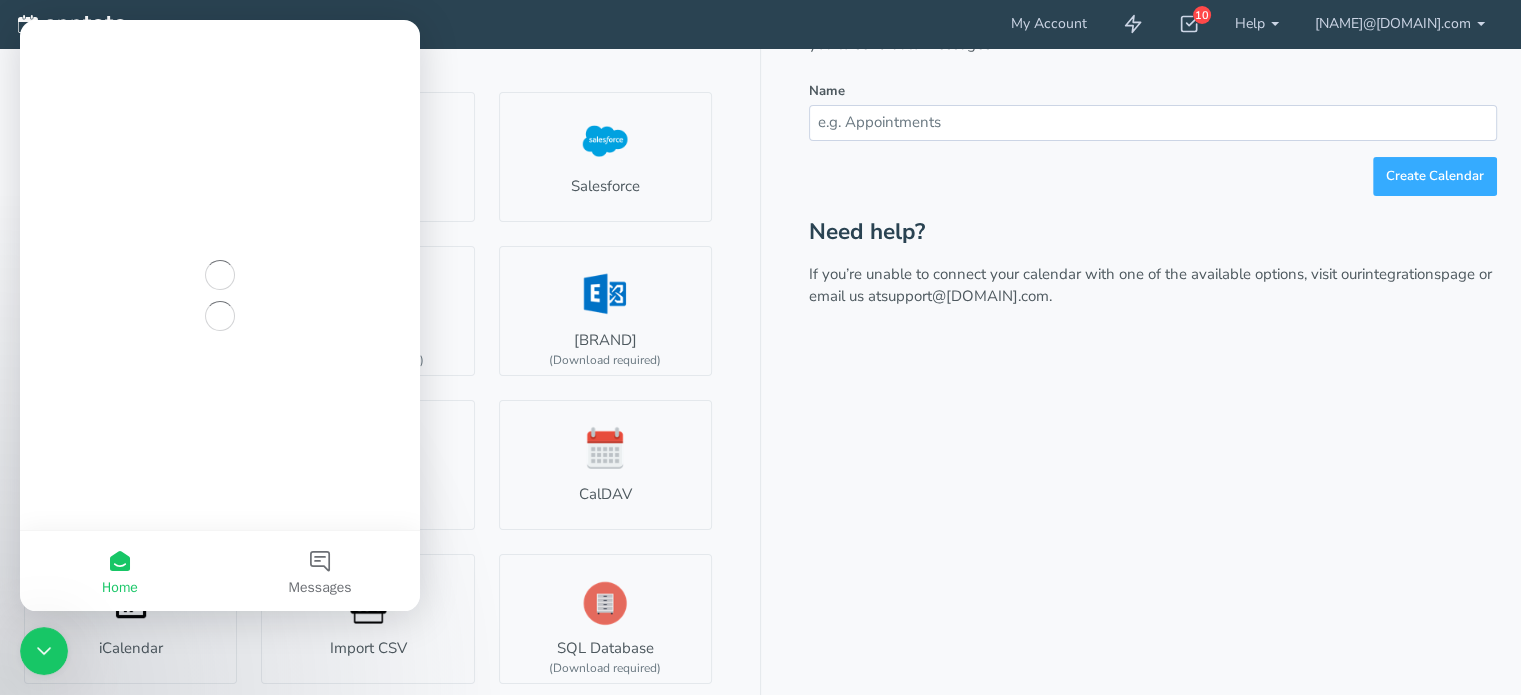 scroll, scrollTop: 0, scrollLeft: 0, axis: both 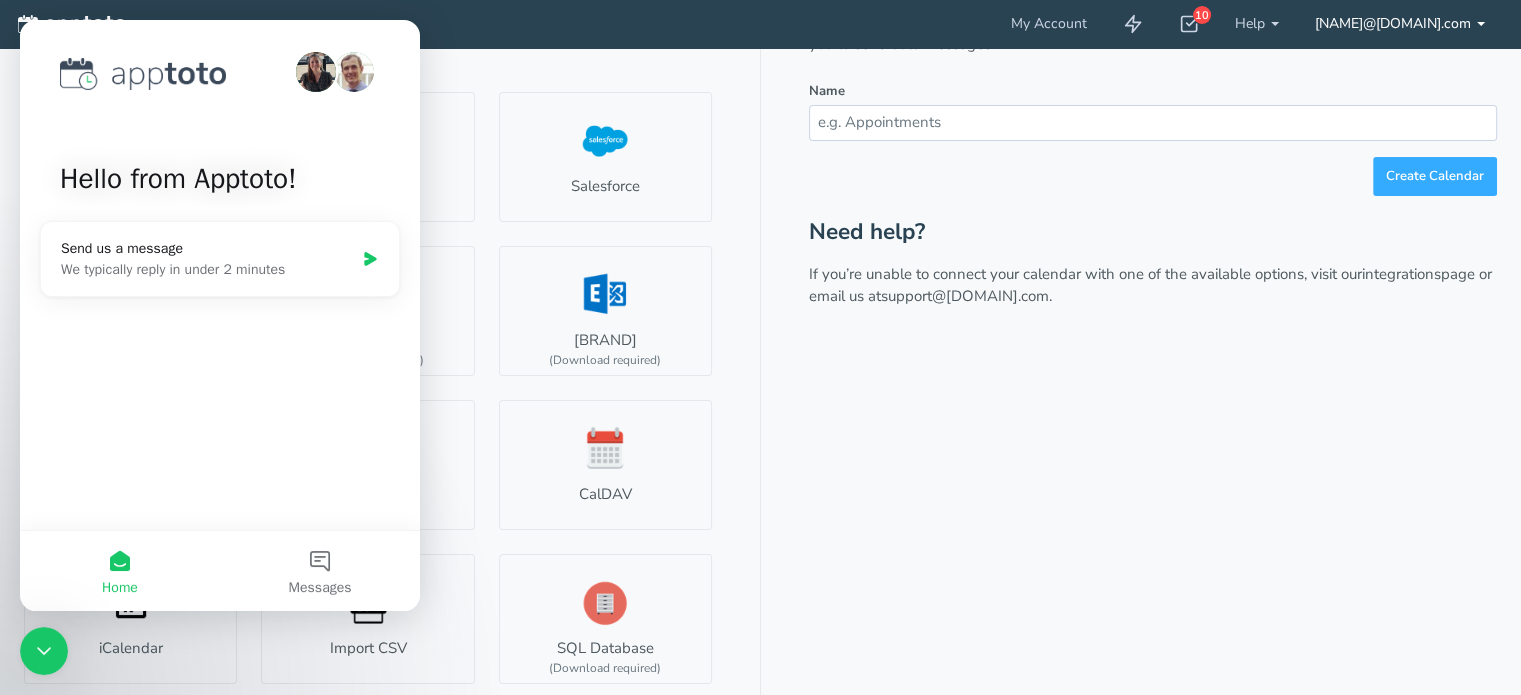 click on "[EMAIL]" at bounding box center [1400, 24] 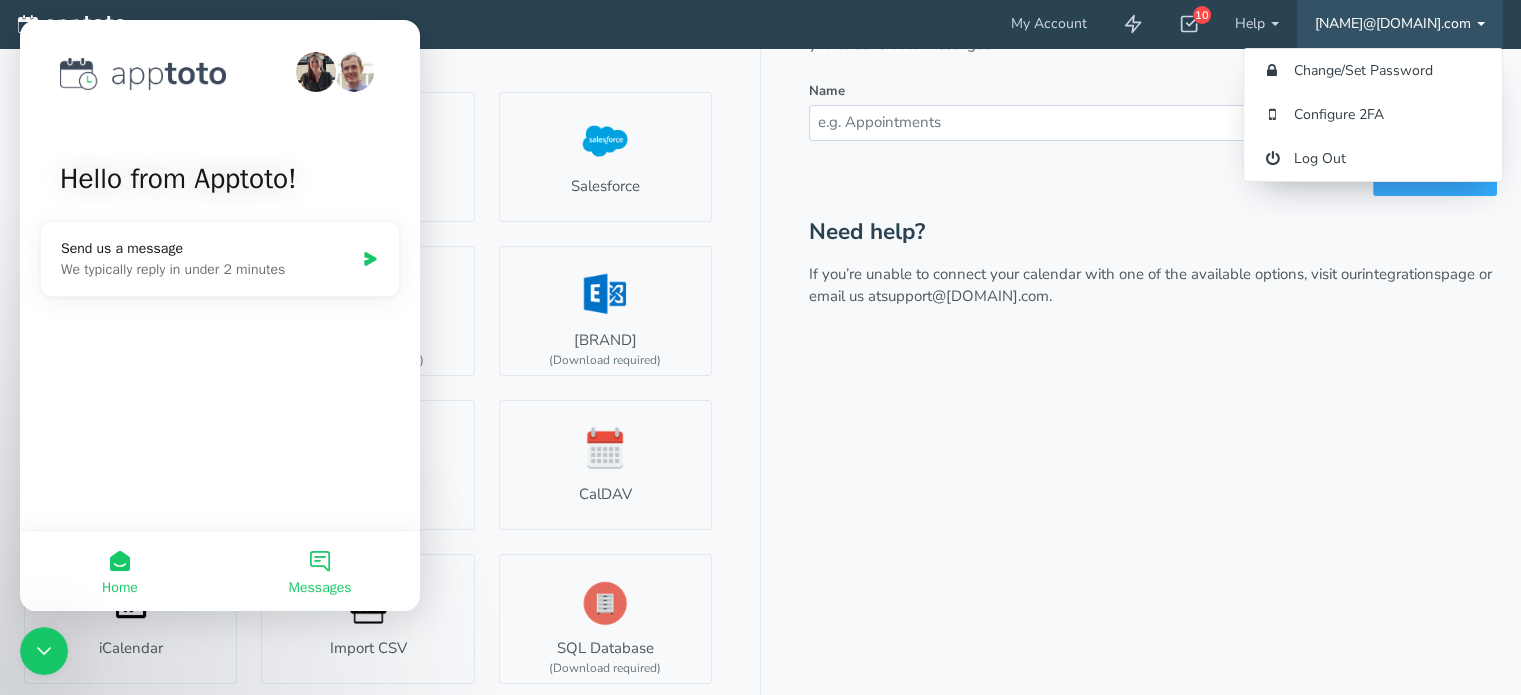 click on "Messages" at bounding box center (320, 571) 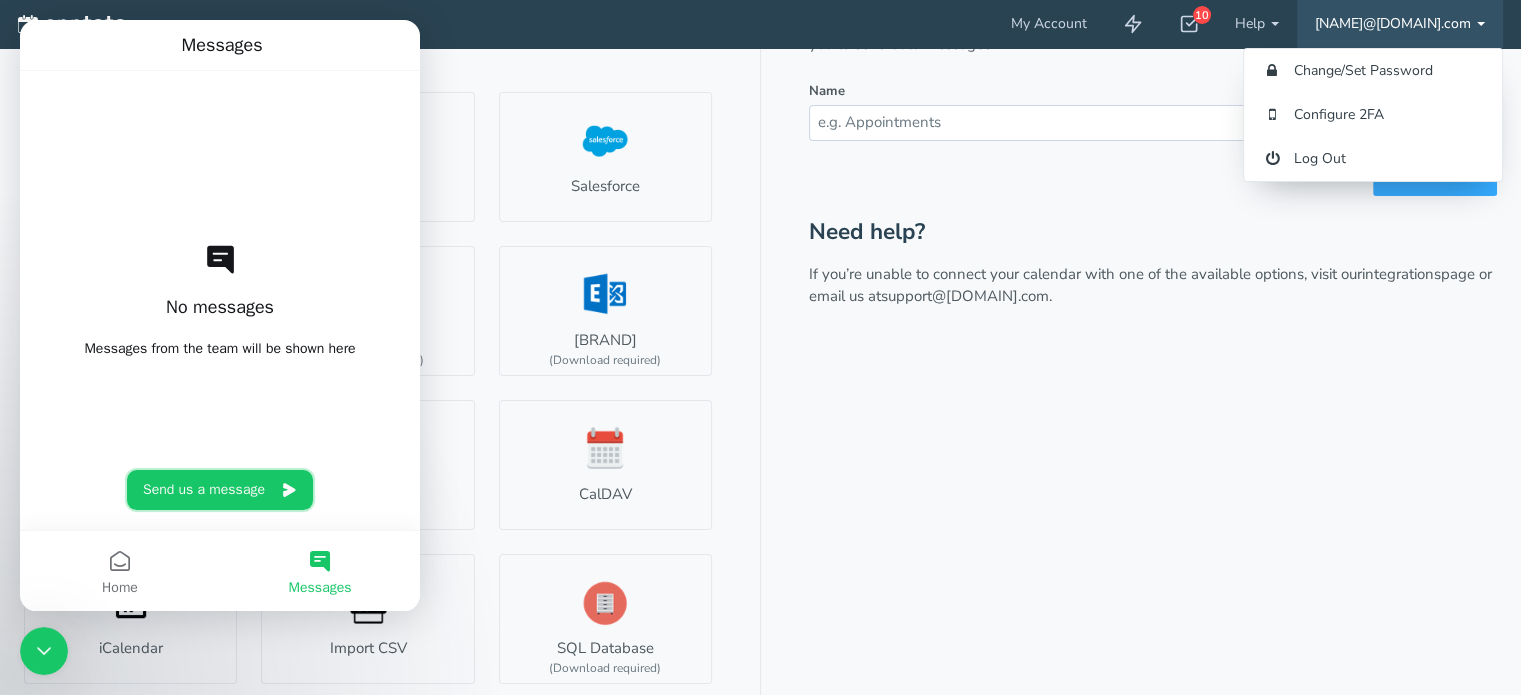 click on "Send us a message" at bounding box center (220, 490) 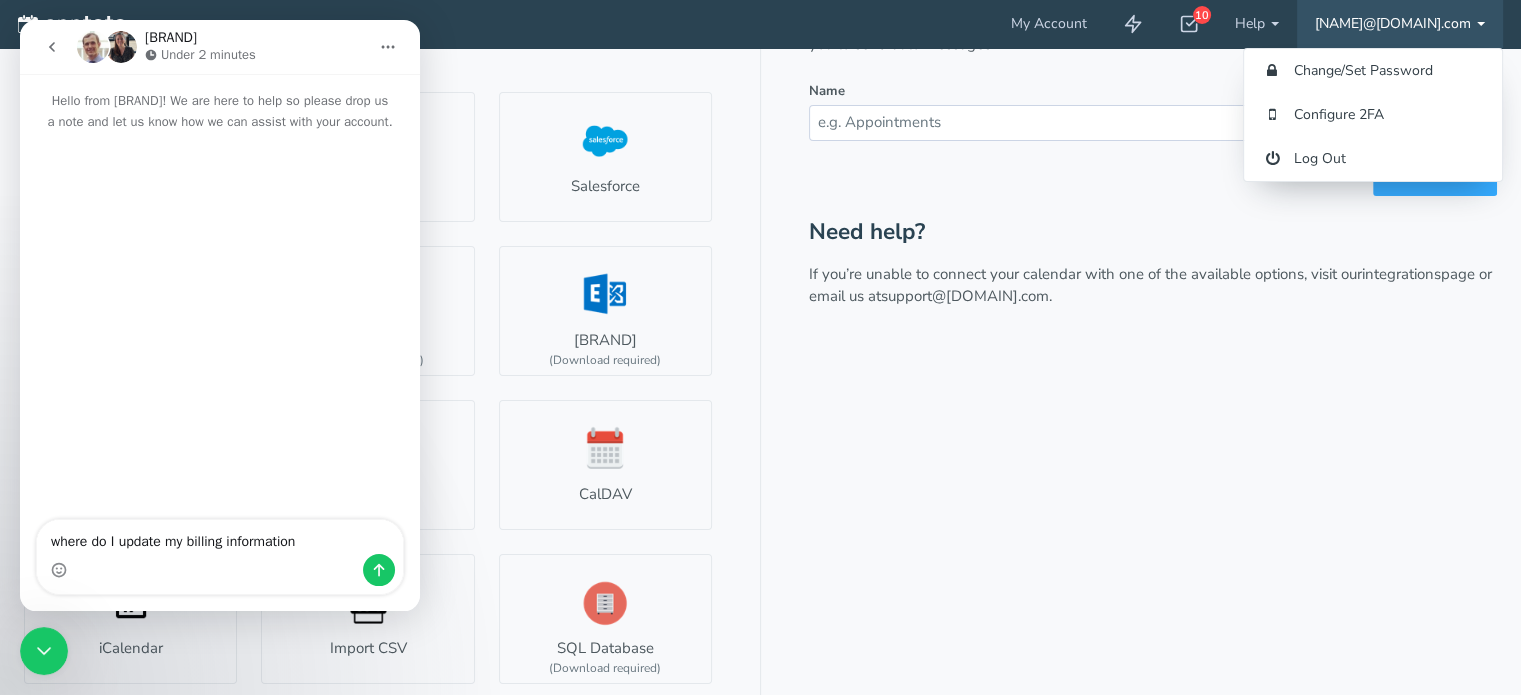 type on "where do I update my billing information?" 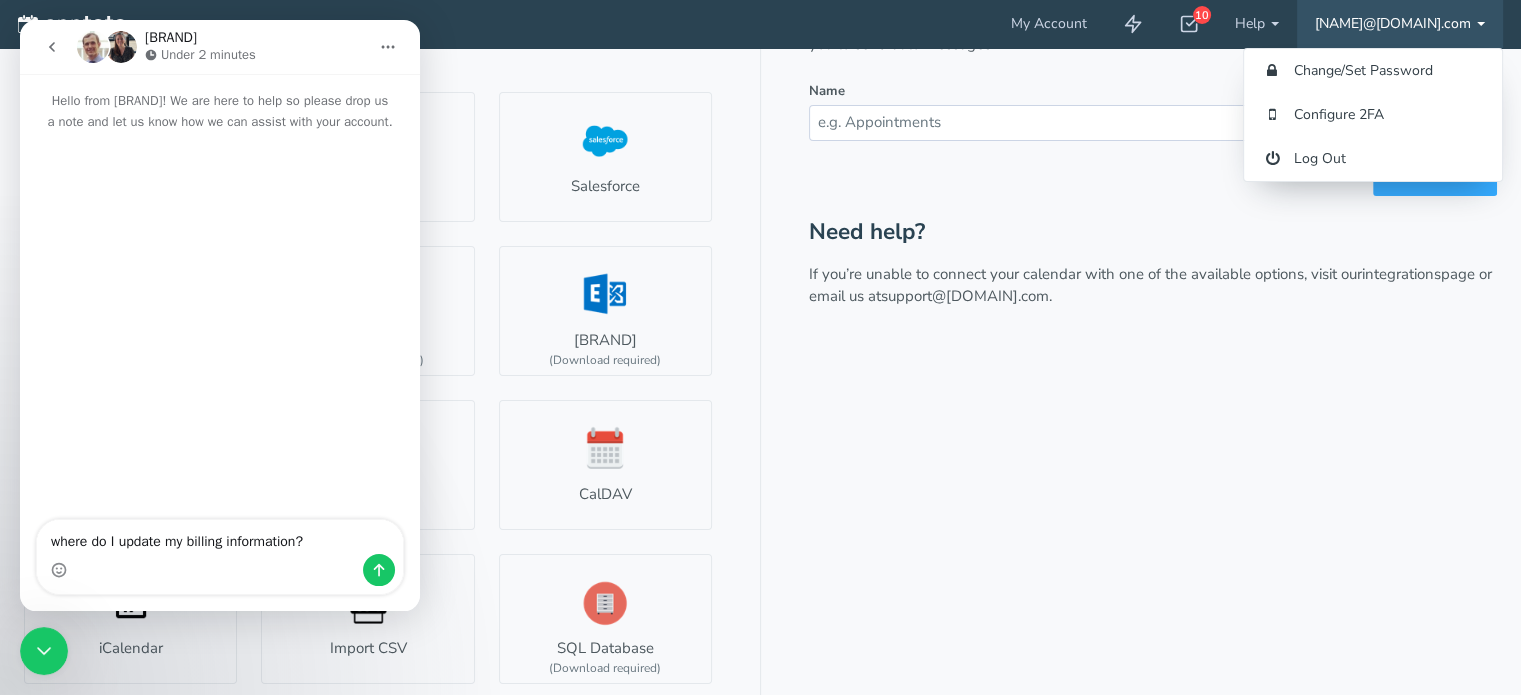 type 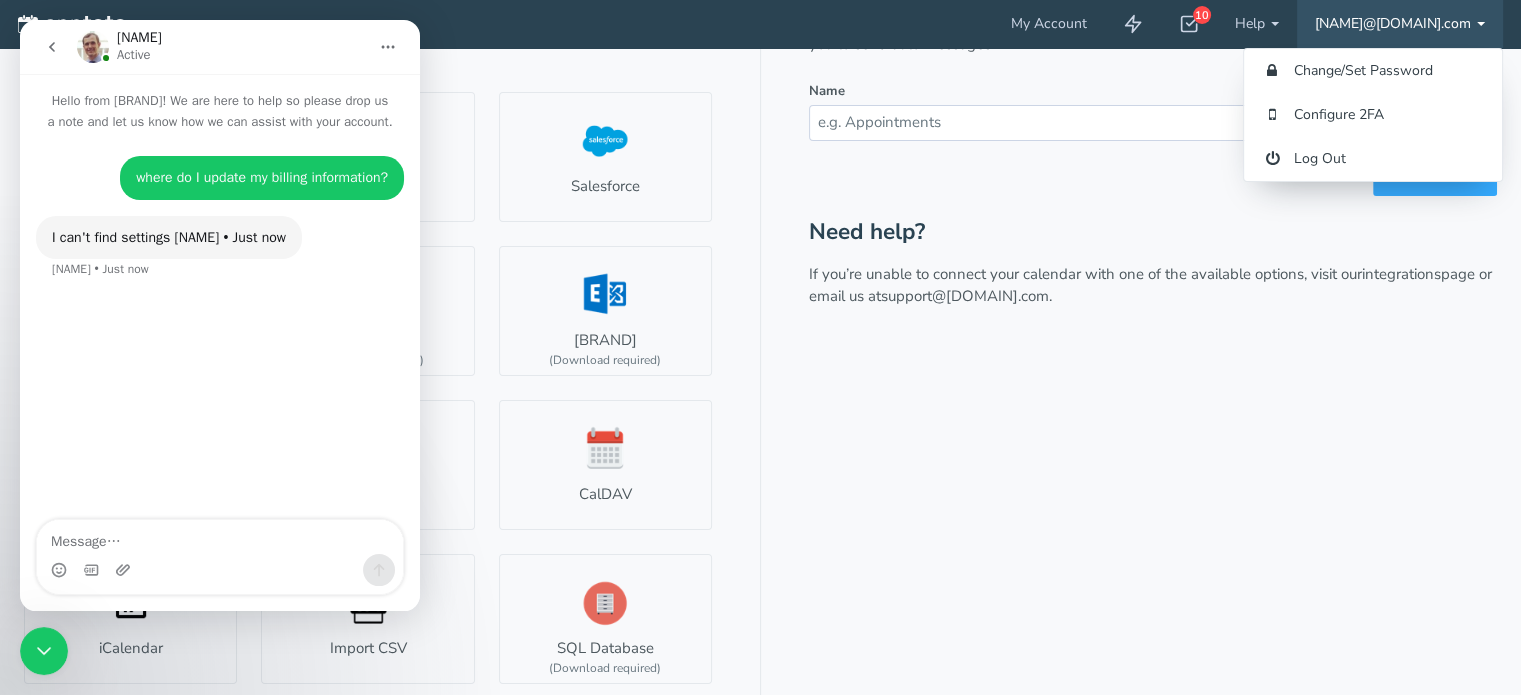 click on "Or create a new Apptoto calendar
An Apptoto calendar will show all of your appointments that you enter manually and will also allow you to send auto messages.
Name
Create Calendar
Need help?
If you’re unable to connect your calendar with one of the available options, visit our
integrations
page or email us at
support@apptoto.com." at bounding box center (1153, 328) 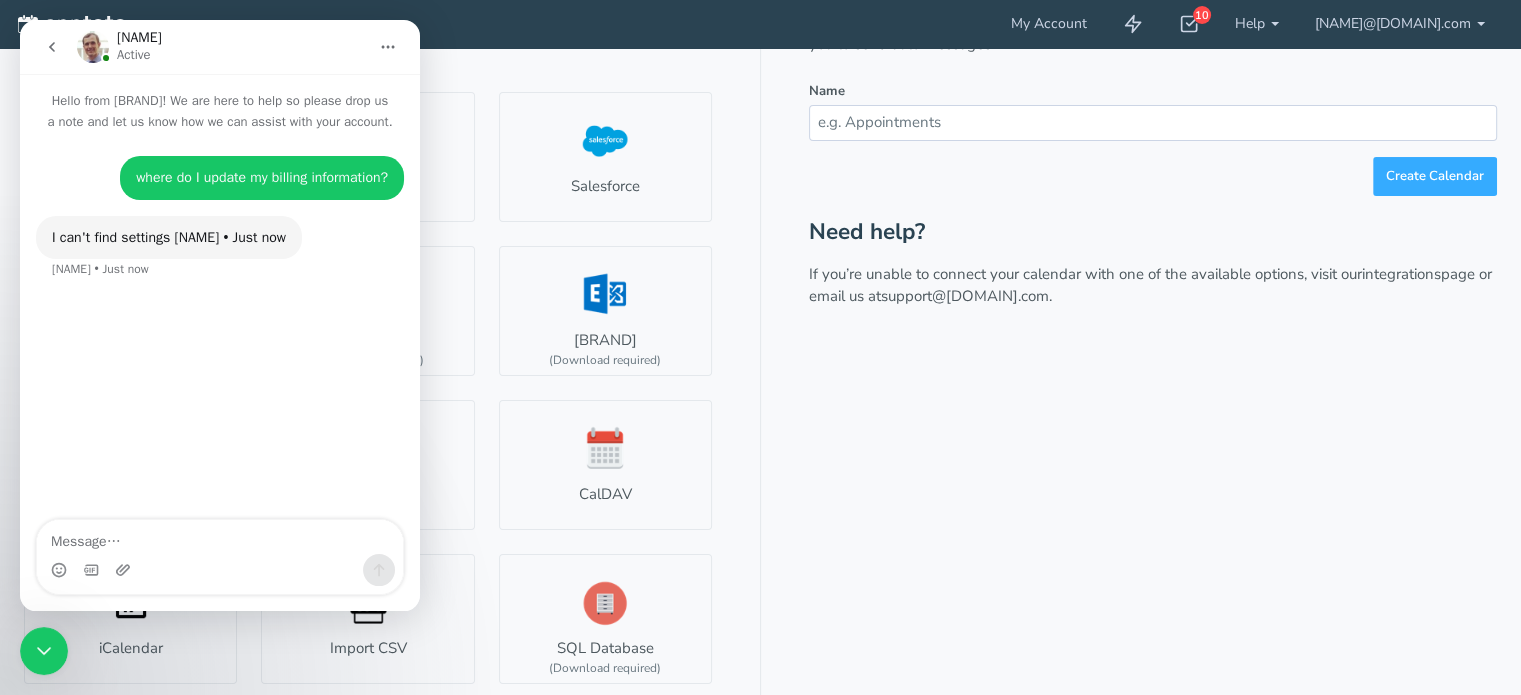 click at bounding box center (388, 47) 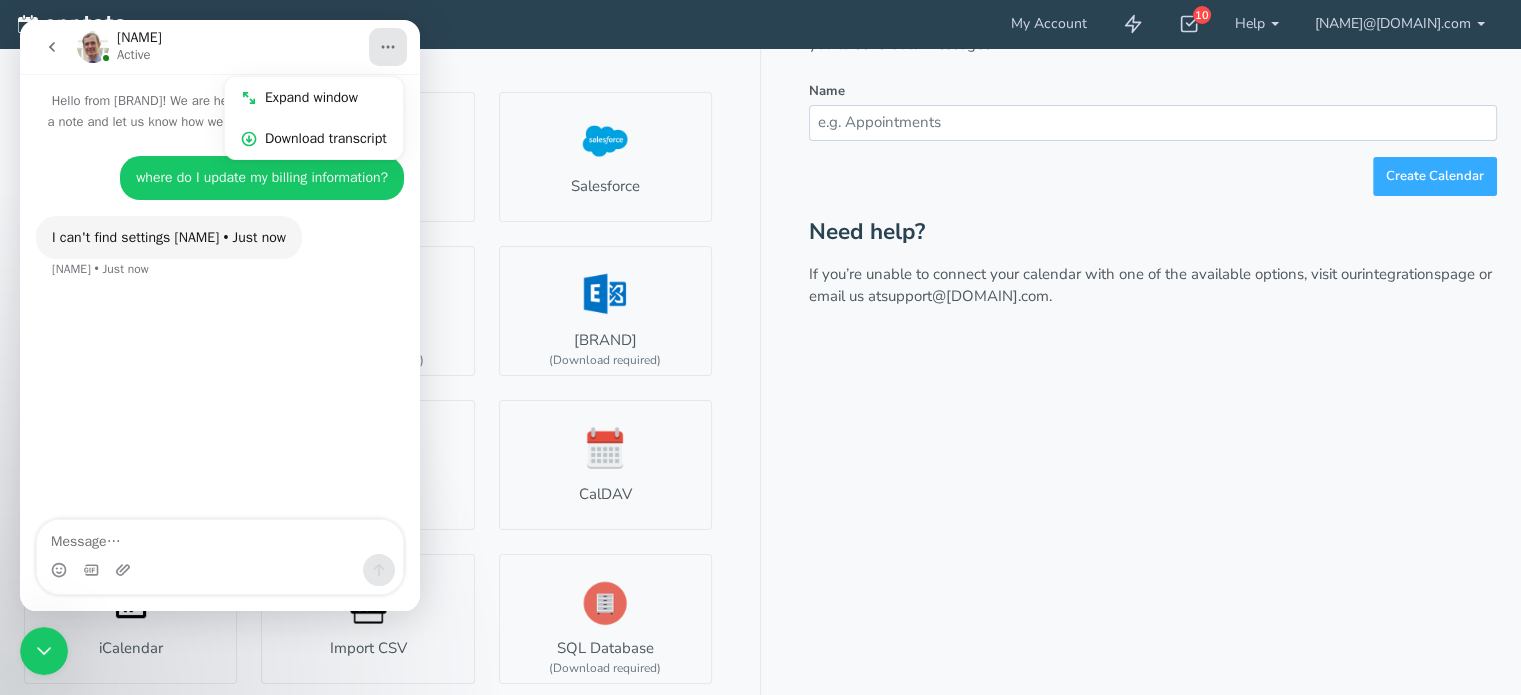 click on "If you’re unable to connect your calendar with one of the available options, visit our
integrations
page or email us at
support@apptoto.com." at bounding box center [1153, 285] 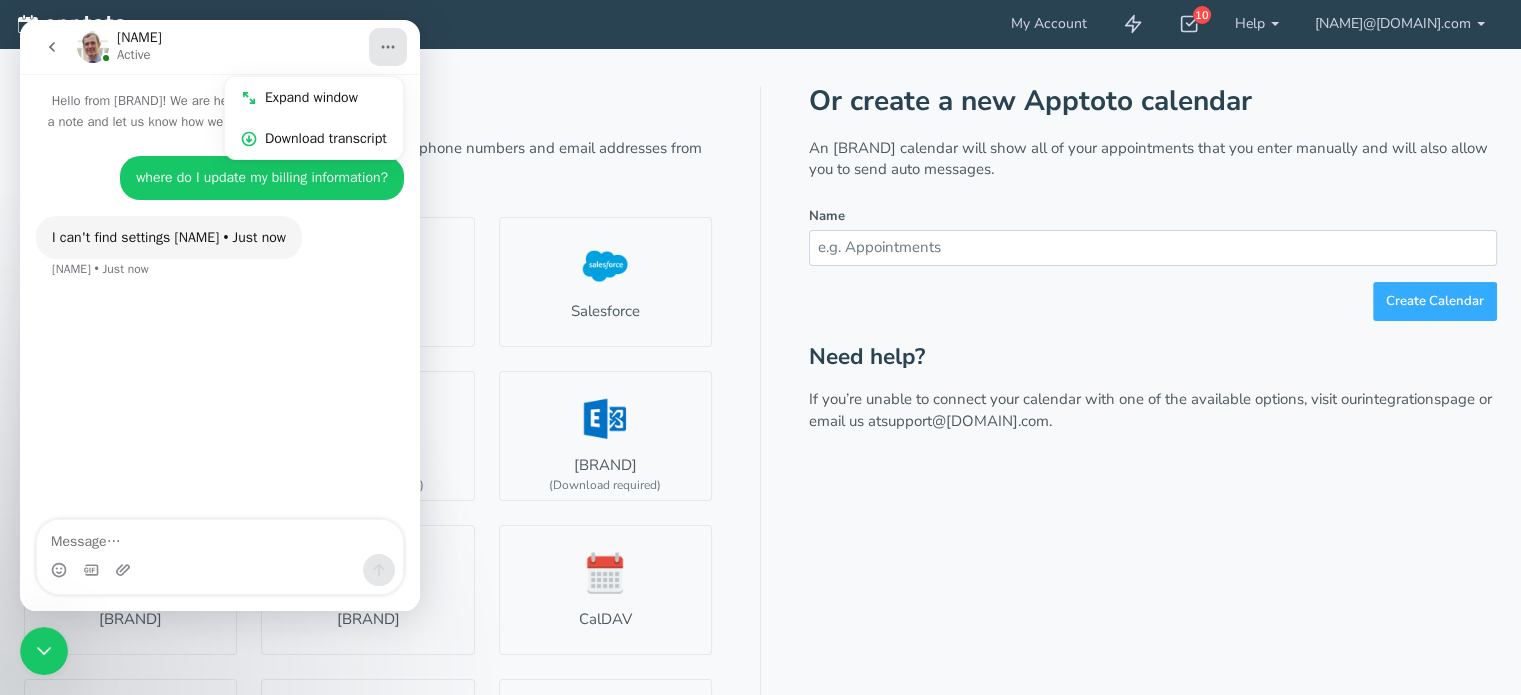 scroll, scrollTop: 0, scrollLeft: 0, axis: both 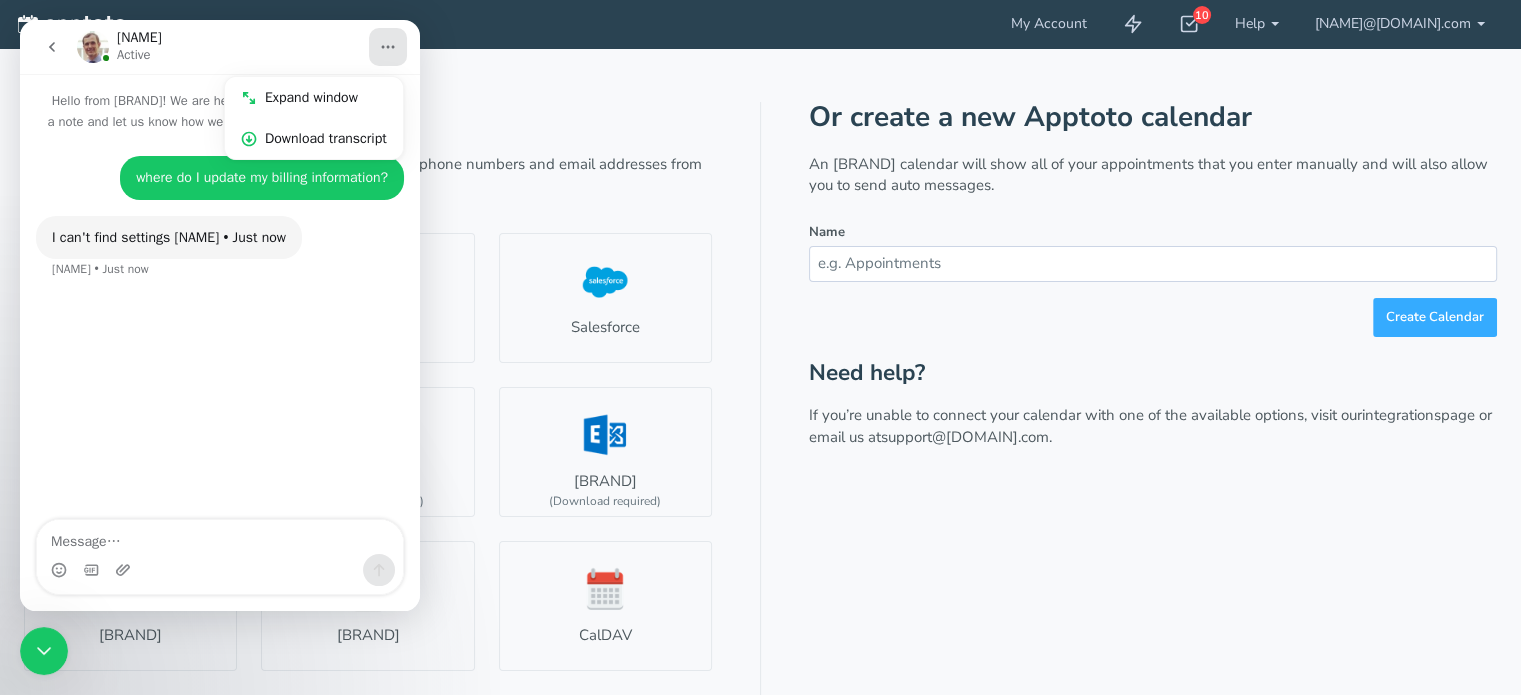 click on "Connect an existing calendar
Apptoto will sync with your existing calendar and extract phone numbers and email addresses from your appointments automatically.
Google
Outlook.com
Salesforce
Office 365
Outlook (Download required)
Exchange (Download required)
Clio
iCloud
CalDAV
iCalendar
Import CSV
SQL Database (Download required)
Please wait while we connect to Google.
Please wait while we connect to Salesforce.
Please wait...
Please wait while we connect to Office 365.
Please tell us what type of calendar you would like to connect:
Is your calendar not listed above?
Chances are we can
still integrate with it
!
Please tell us what type of calendar you would like us to integrate with and we will
get back to you shortly!
Type of calendar:
Submit
Or create a new Apptoto calendar
Name" at bounding box center (760, 442) 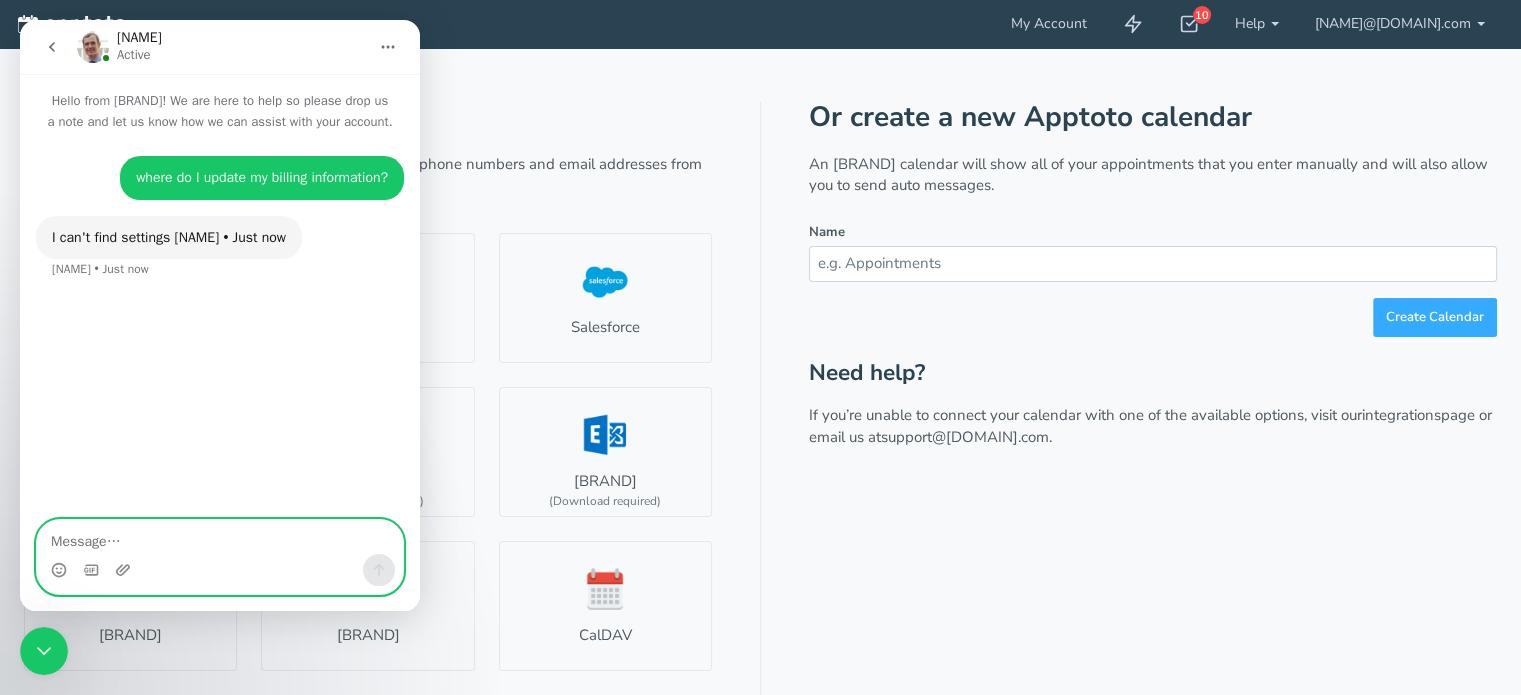 click at bounding box center (220, 537) 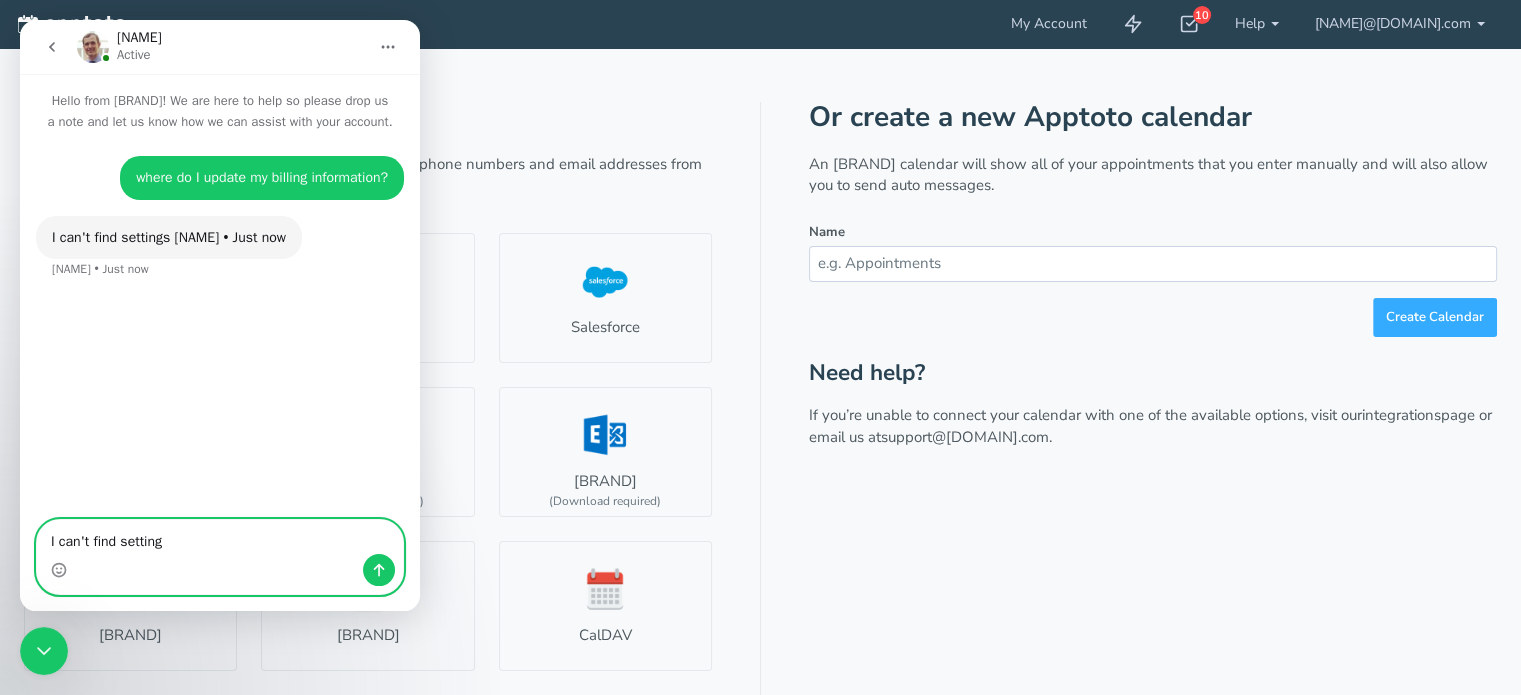 type on "I can't find settings" 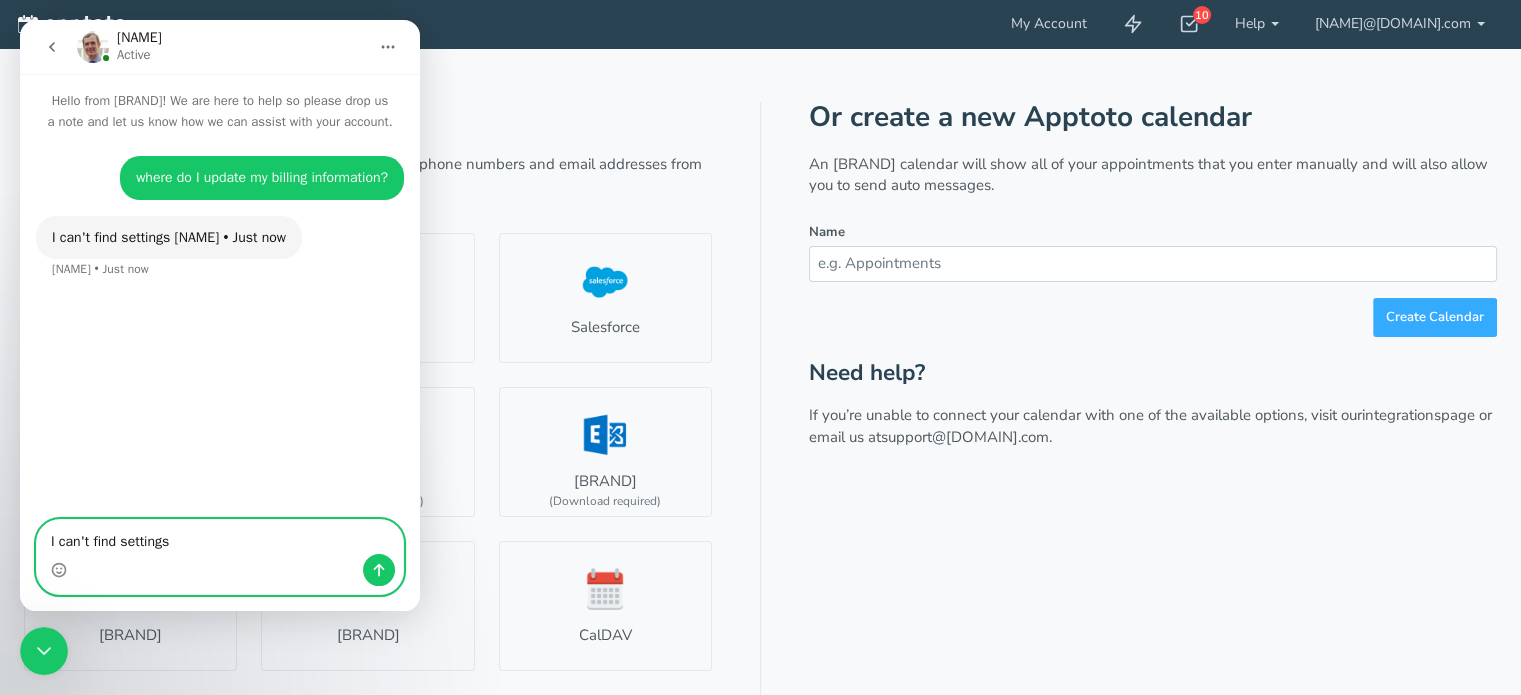 type 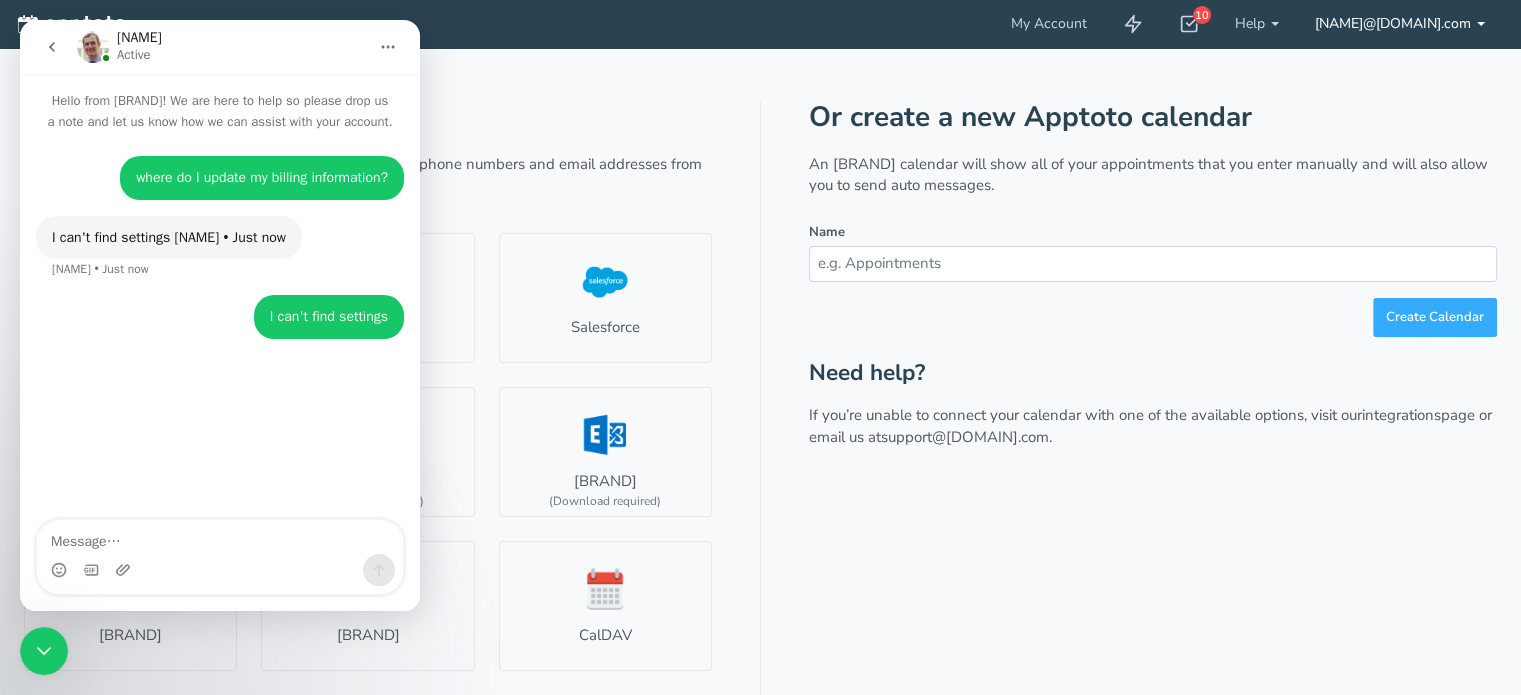 click on "[EMAIL]" at bounding box center (1400, 24) 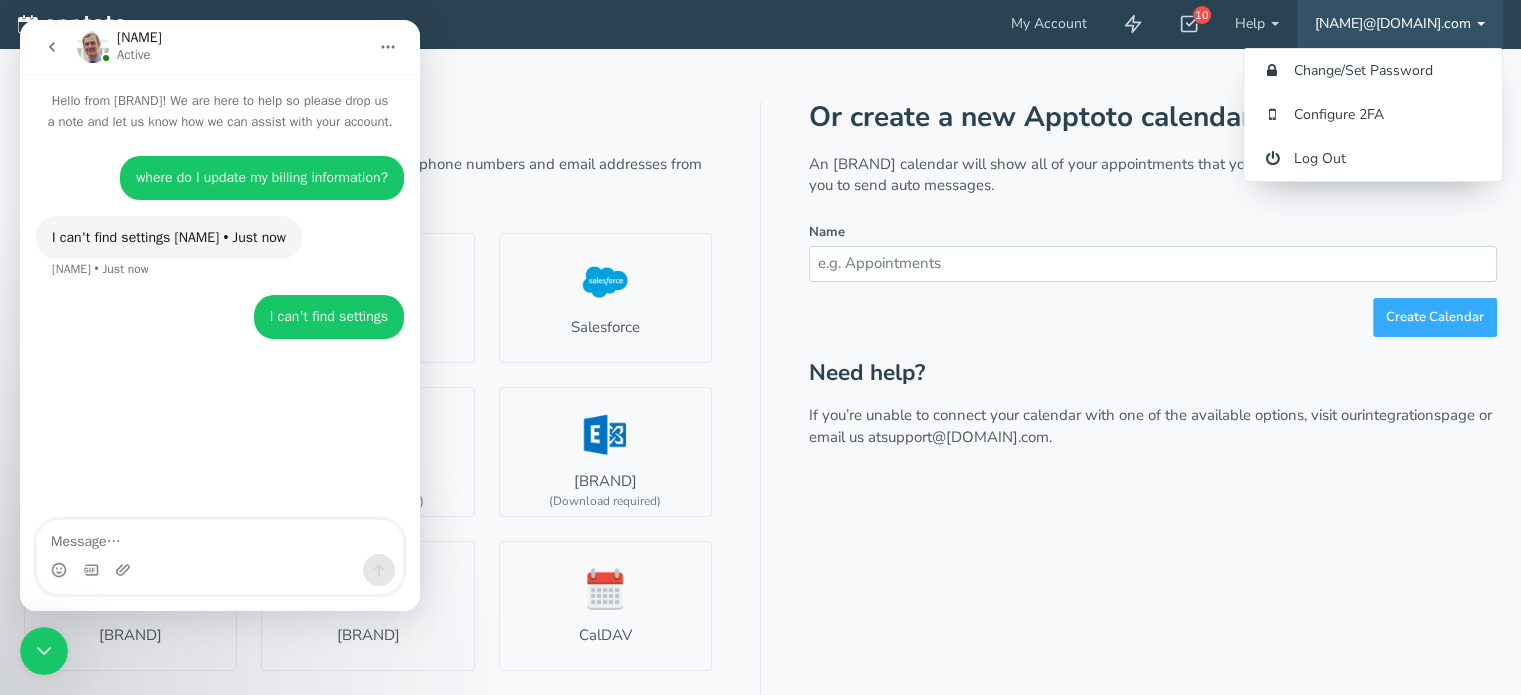 click at bounding box center [52, 47] 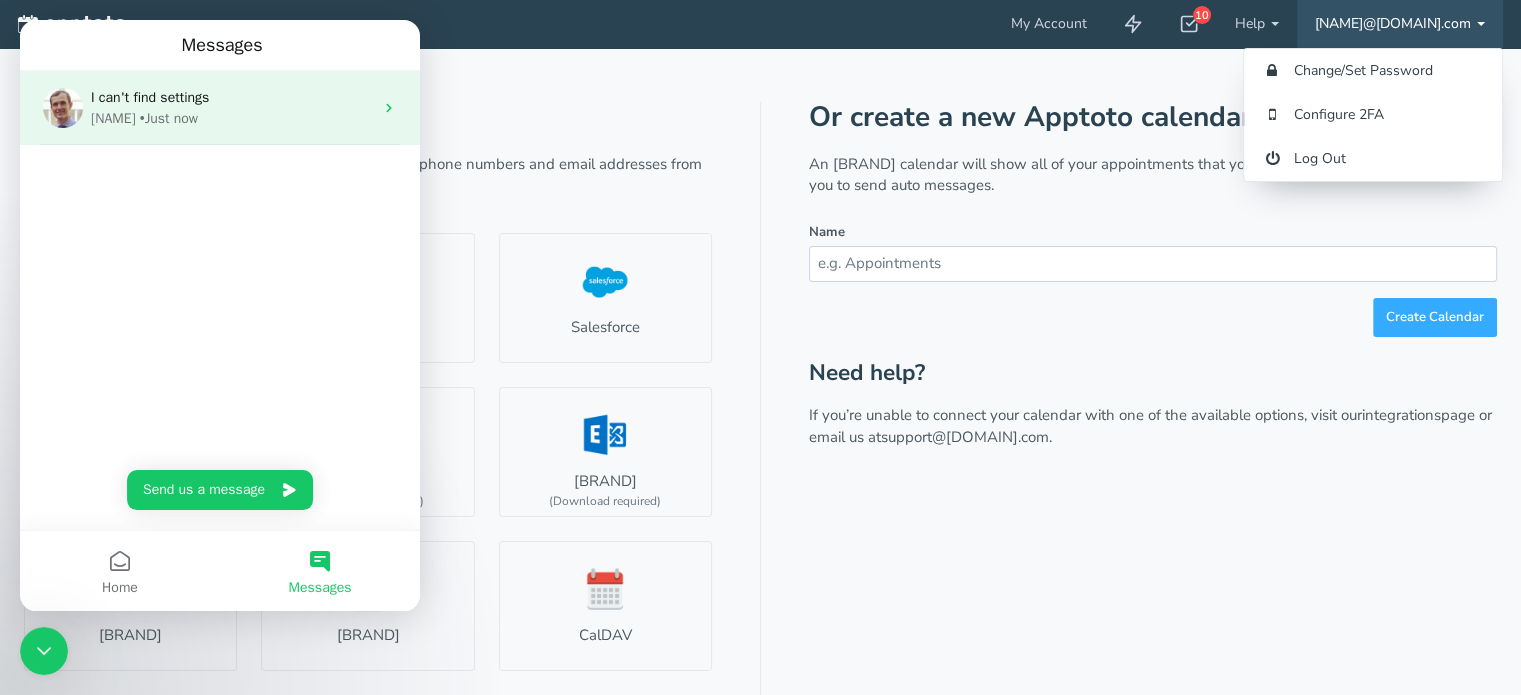 click on "Michael •  Just now" at bounding box center (232, 118) 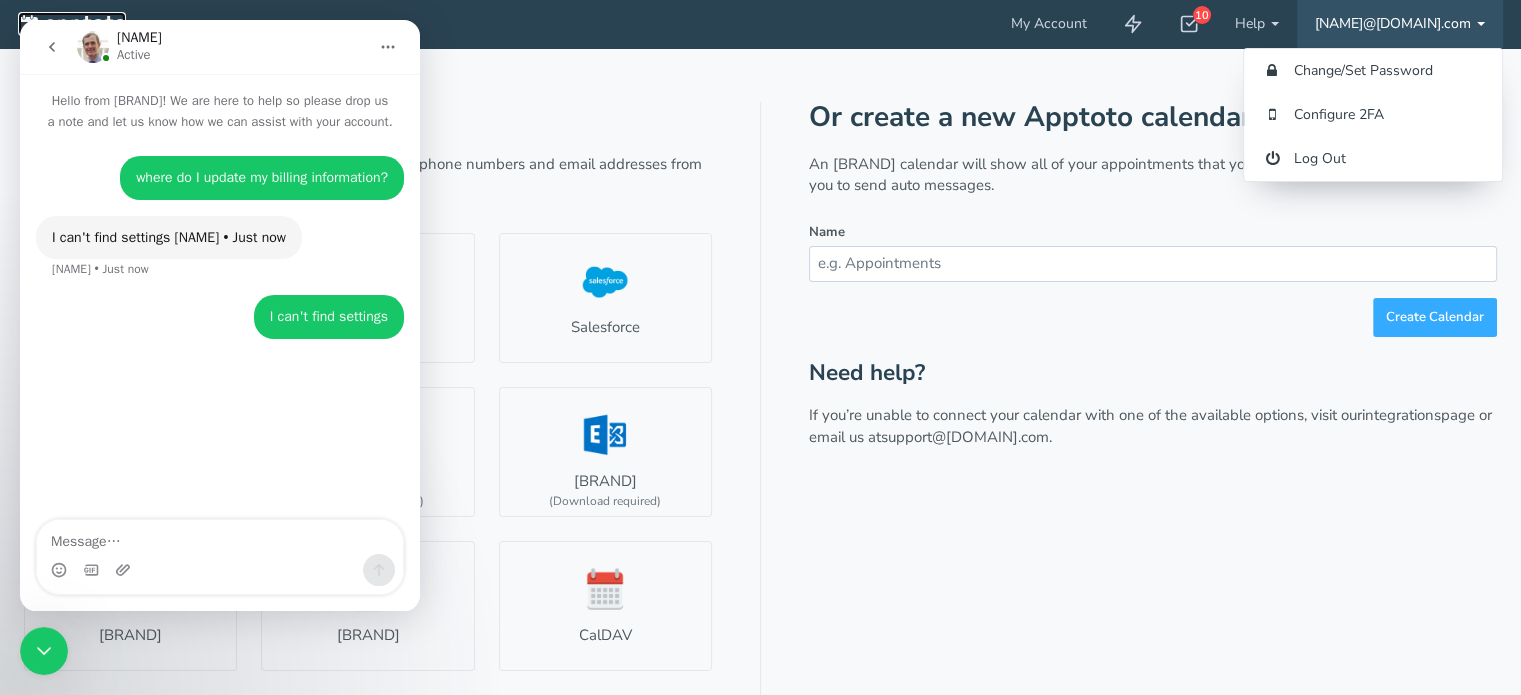 click at bounding box center (72, 25) 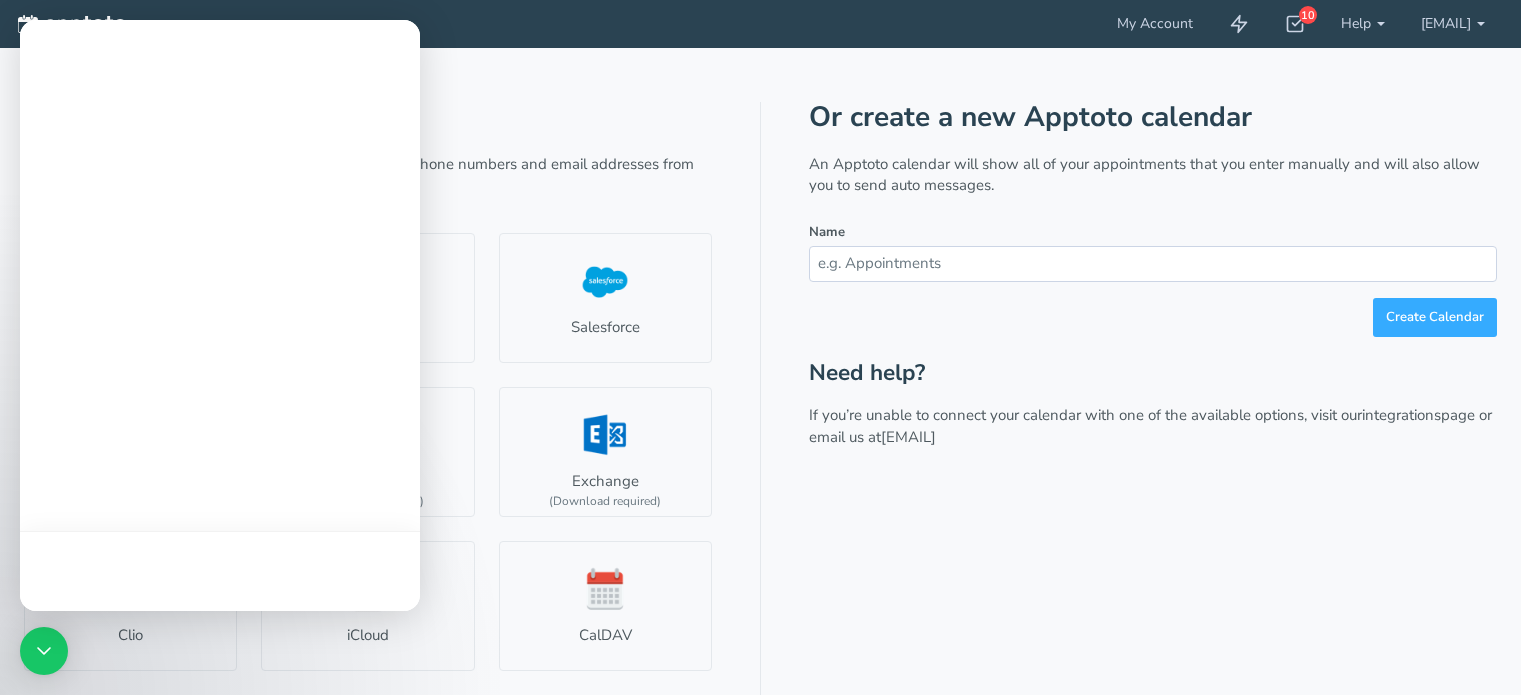scroll, scrollTop: 0, scrollLeft: 0, axis: both 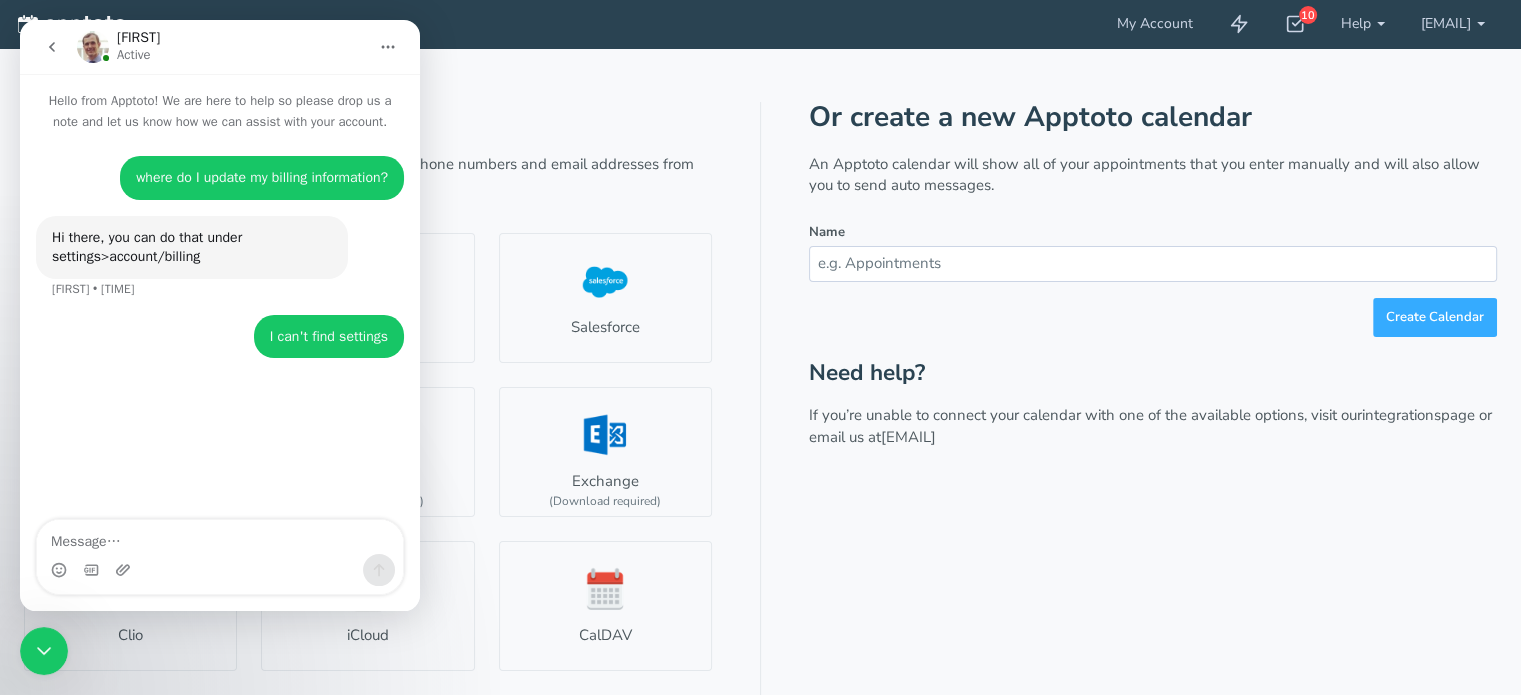 click on "Connect an existing calendar
Apptoto will sync with your existing calendar and extract phone numbers and email addresses from your appointments automatically.
Google
Outlook.com
Salesforce
Office 365
Outlook (Download required)
Exchange (Download required)
Clio
iCloud
CalDAV
iCalendar
Import CSV
SQL Database (Download required)
Please wait while we connect to Google.
Please wait while we connect to Salesforce.
Please wait...
Please wait while we connect to Office 365.
Please tell us what type of calendar you would like to connect:
Is your calendar not listed above?
Chances are we can
still integrate with it
!
Please tell us what type of calendar you would like us to integrate with and we will
get back to you shortly!
Type of calendar:
Submit
Or create a new Apptoto calendar
Name" at bounding box center [760, 442] 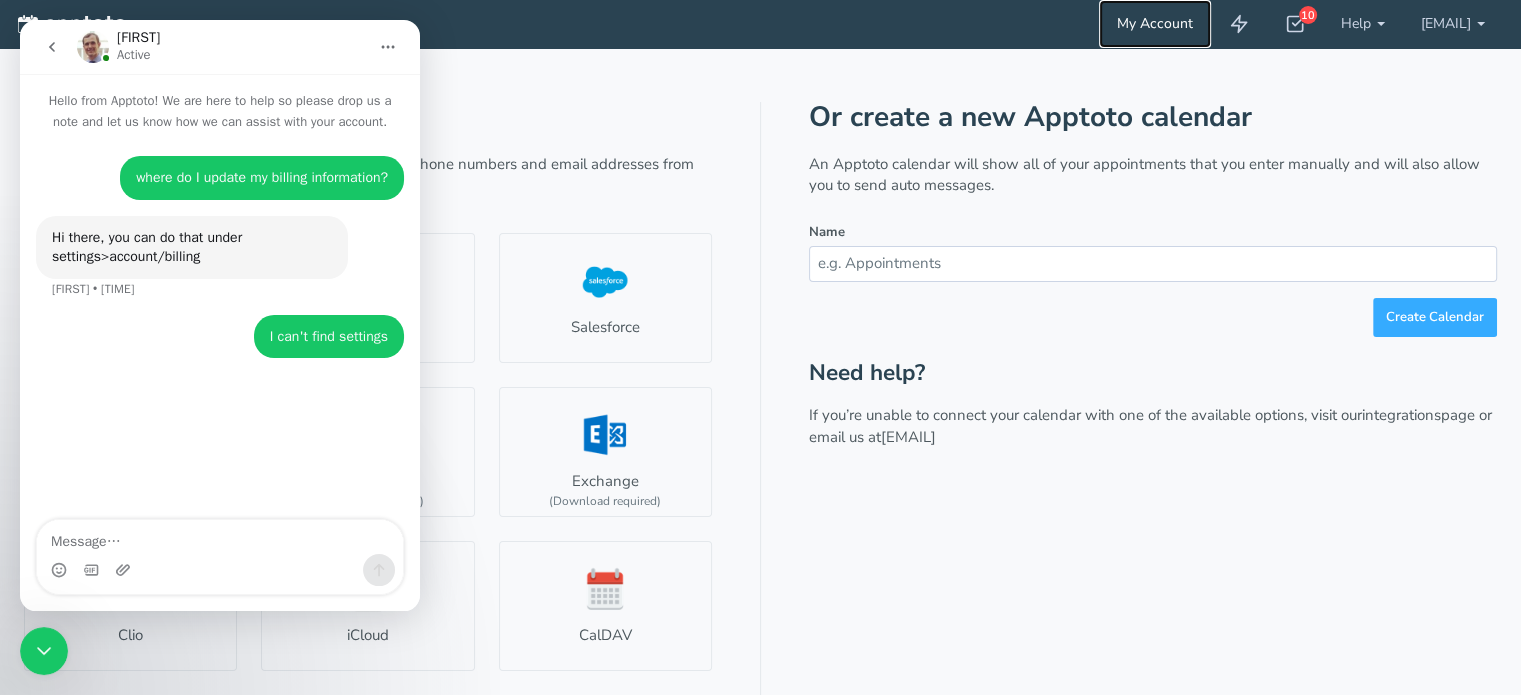 click on "My Account" at bounding box center [1155, 24] 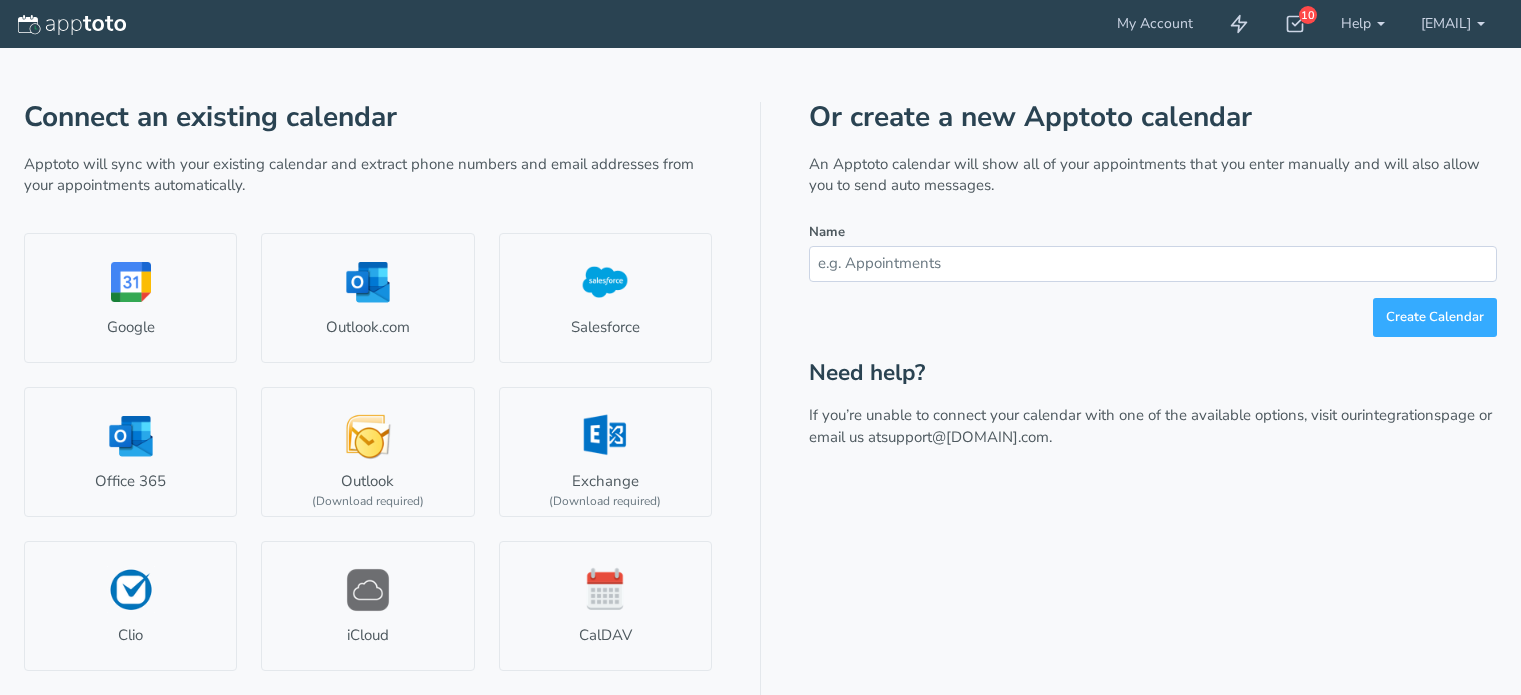 scroll, scrollTop: 0, scrollLeft: 0, axis: both 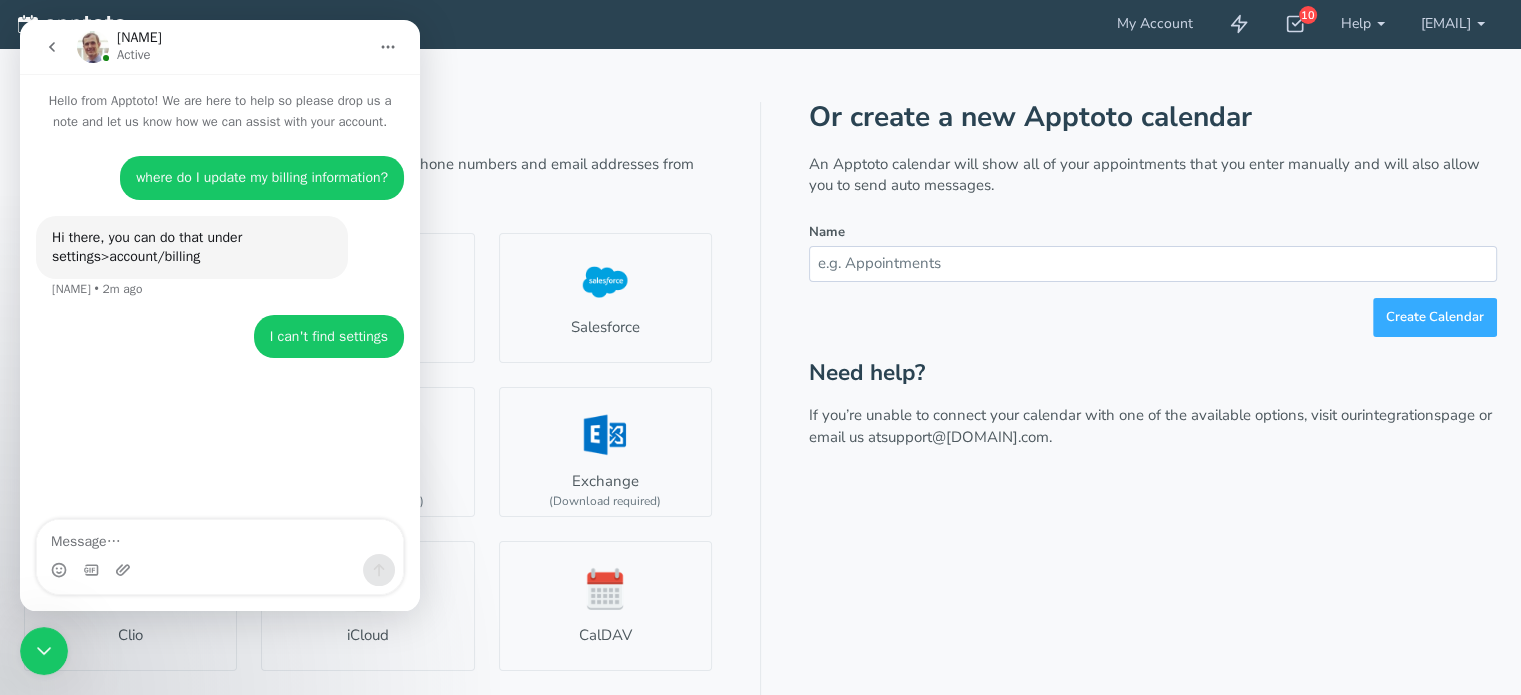 click 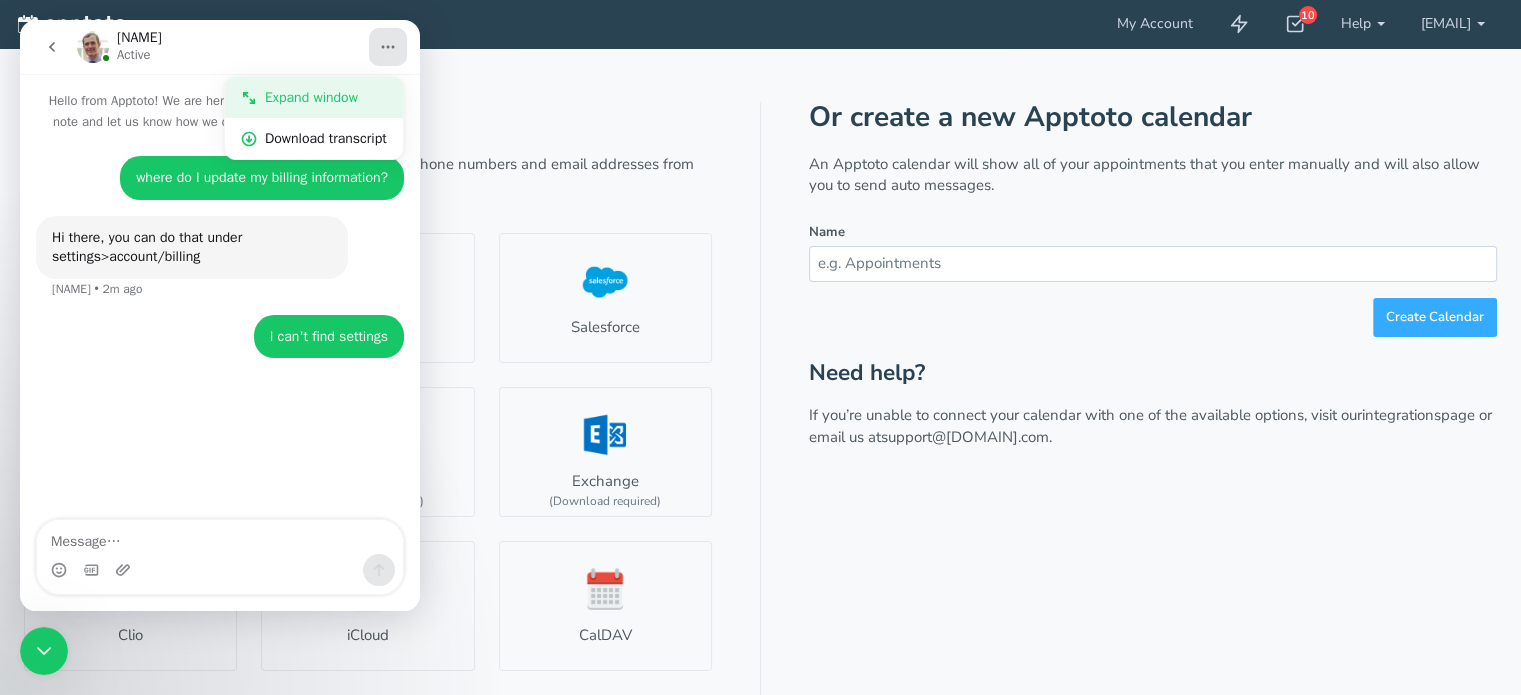 click on "Expand window" at bounding box center (326, 97) 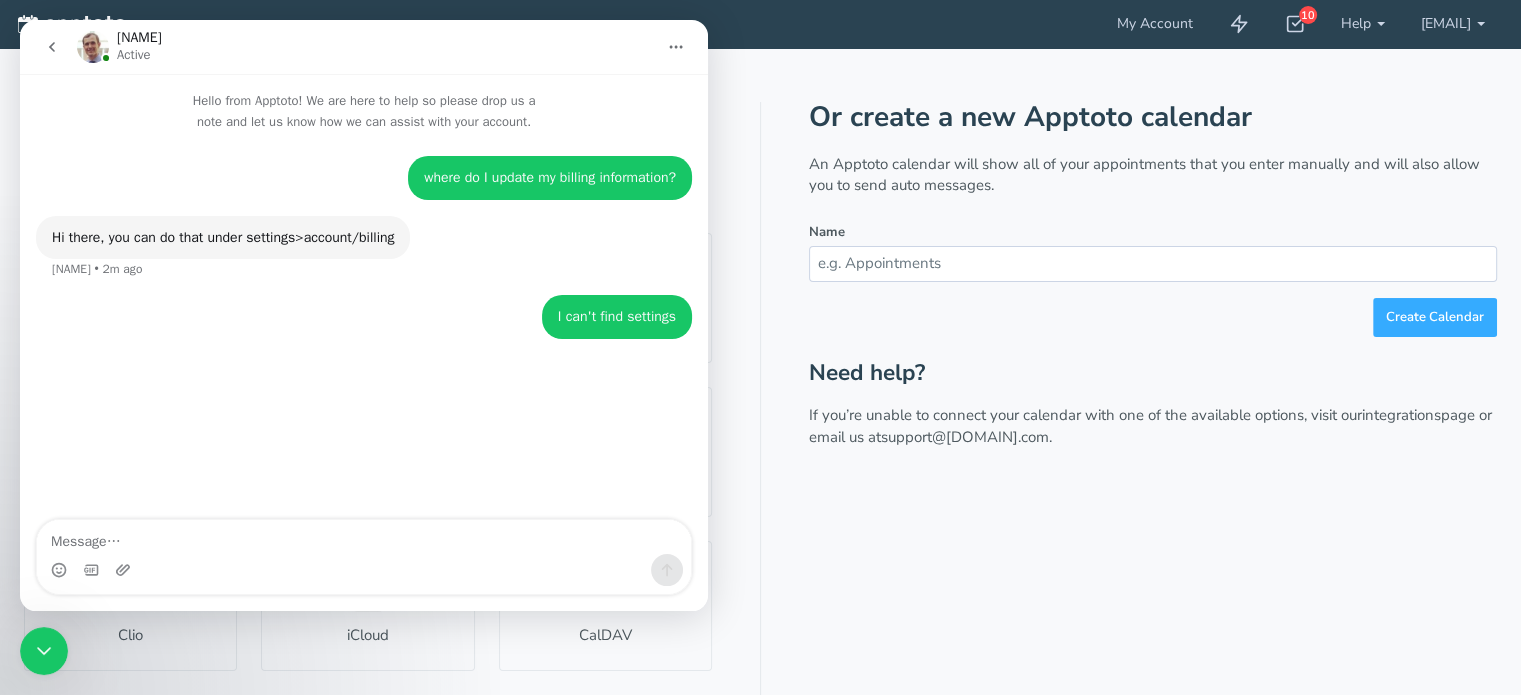 click 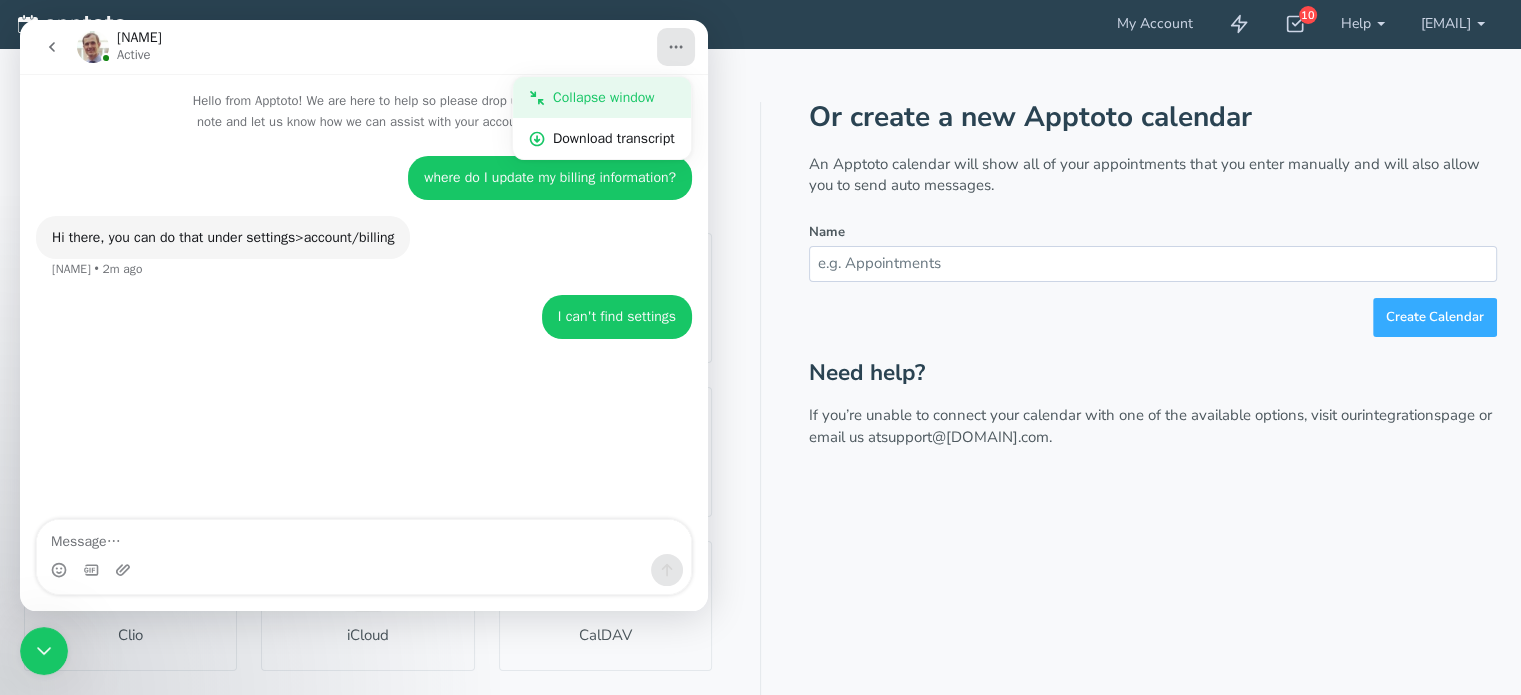 click on "Collapse window" at bounding box center (614, 97) 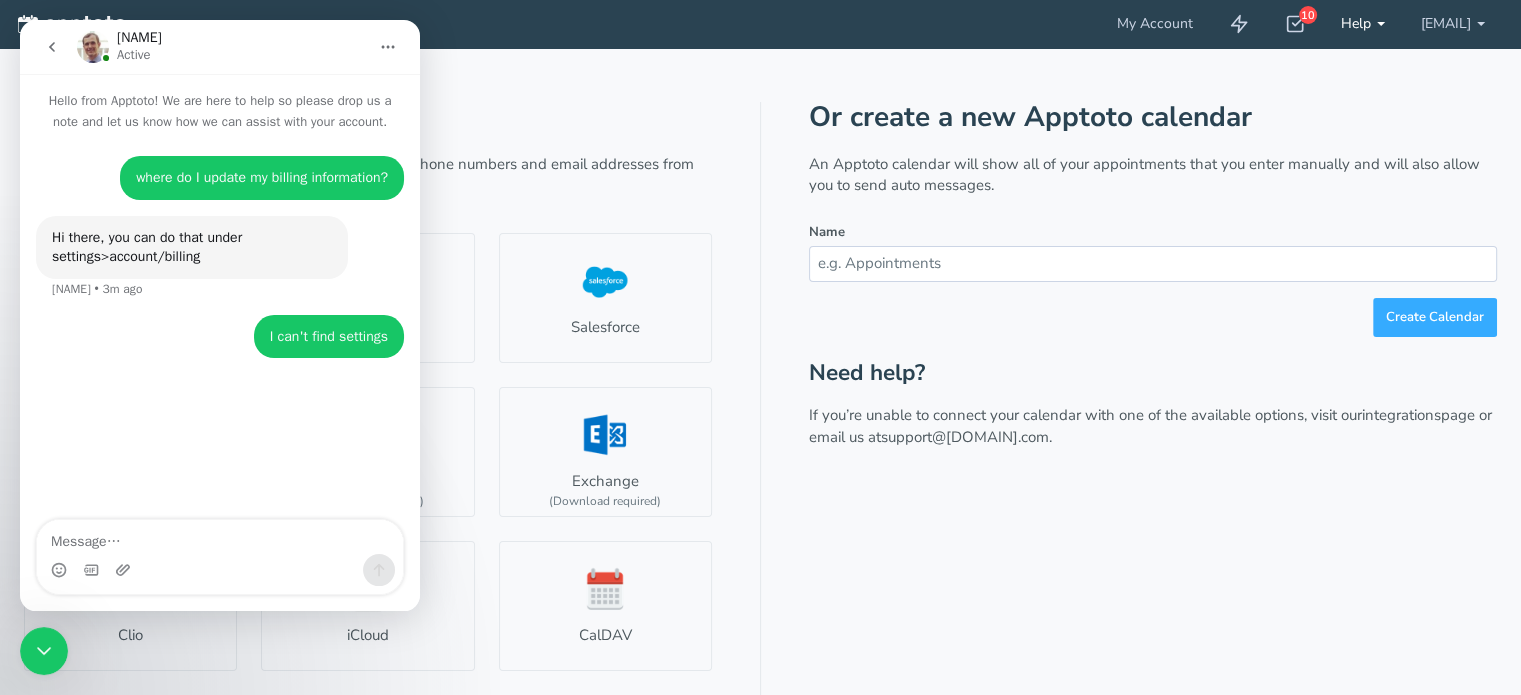 click on "Help" at bounding box center (1363, 24) 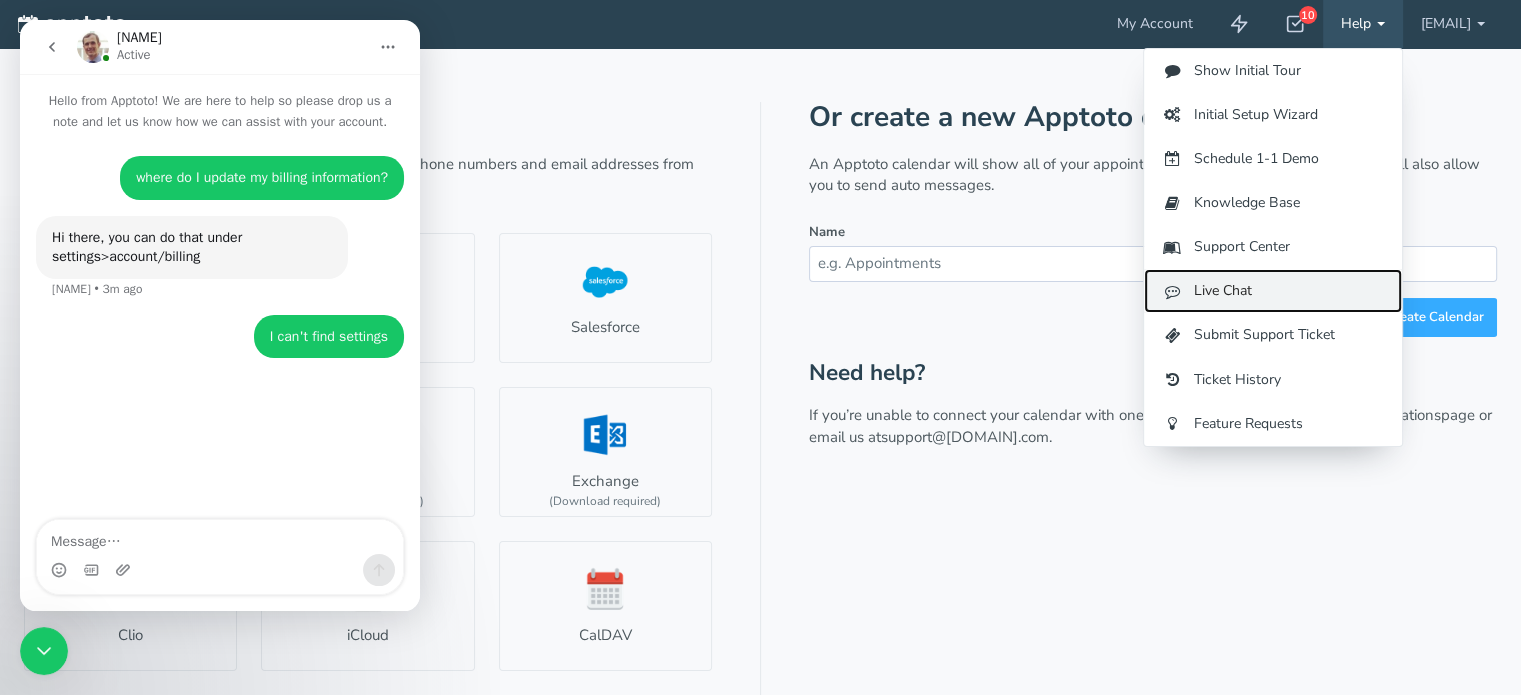 click on "Live Chat" at bounding box center (1273, 291) 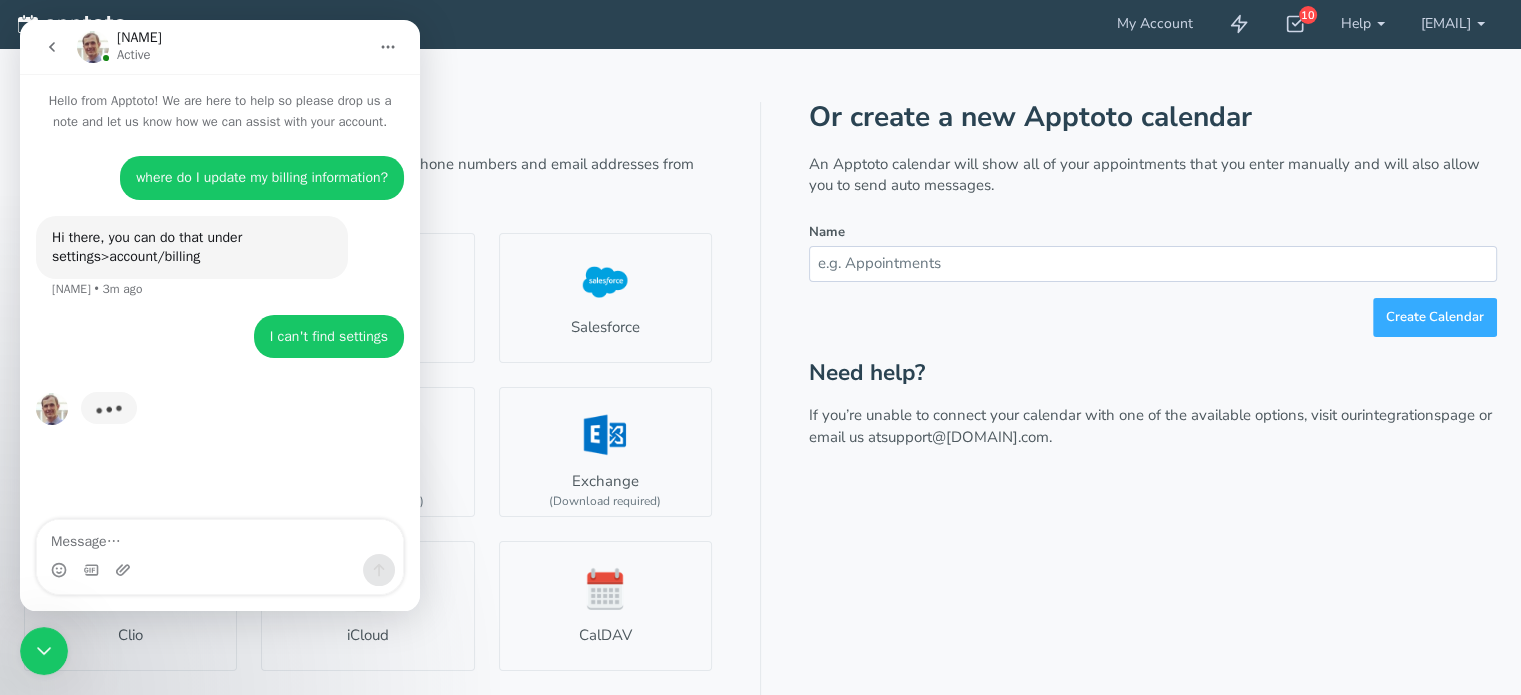 click 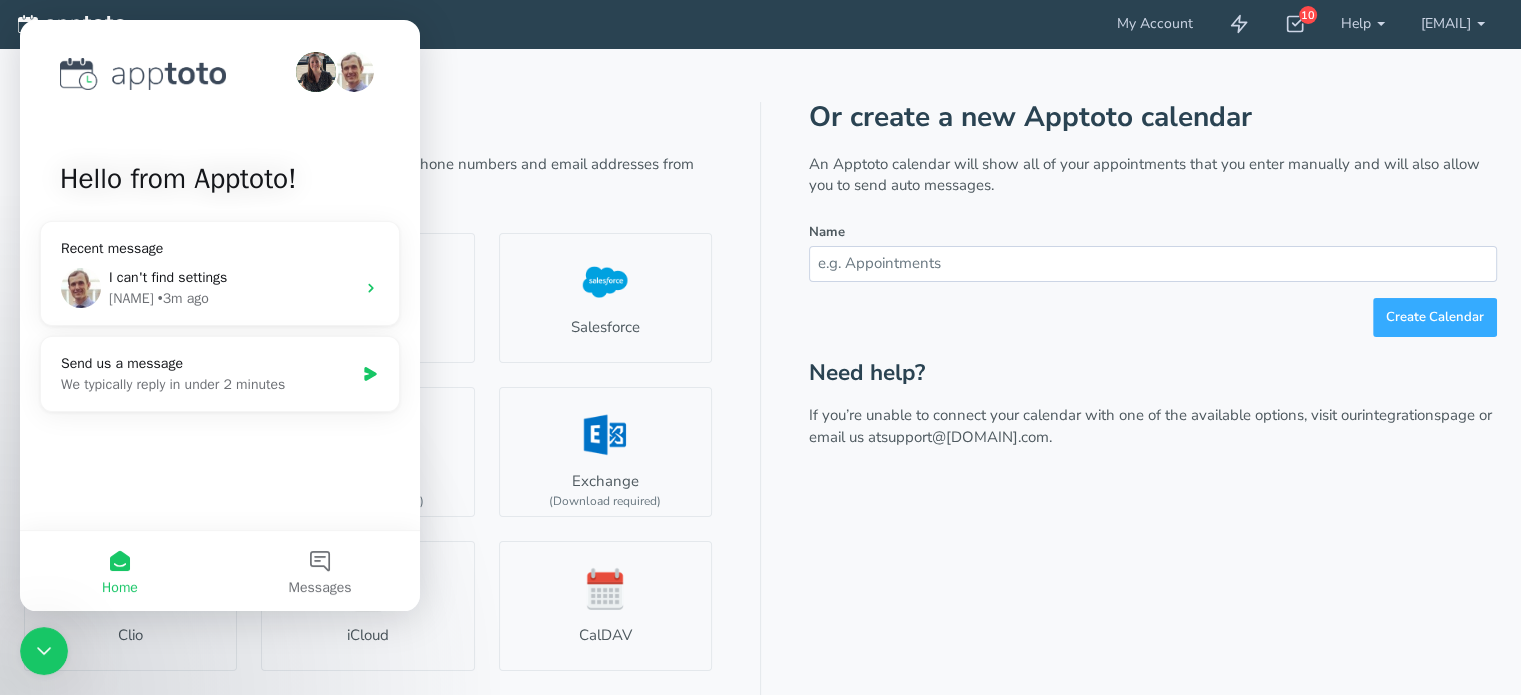 click on "Connect an existing calendar
Apptoto will sync with your existing calendar and extract phone numbers and email addresses from your appointments automatically.
Google
Outlook.com
Salesforce
Office 365
Outlook (Download required)
Exchange (Download required)
Clio
iCloud
CalDAV
iCalendar
Import CSV
SQL Database (Download required)
Please wait while we connect to Google.
Please wait while we connect to Salesforce.
Please wait...
Please wait while we connect to Office 365.
Please tell us what type of calendar you would like to connect:
Is your calendar not listed above?
Chances are we can
still integrate with it
!
Please tell us what type of calendar you would like us to integrate with and we will
get back to you shortly!
Type of calendar:
Submit
Or create a new Apptoto calendar
Name" at bounding box center (760, 442) 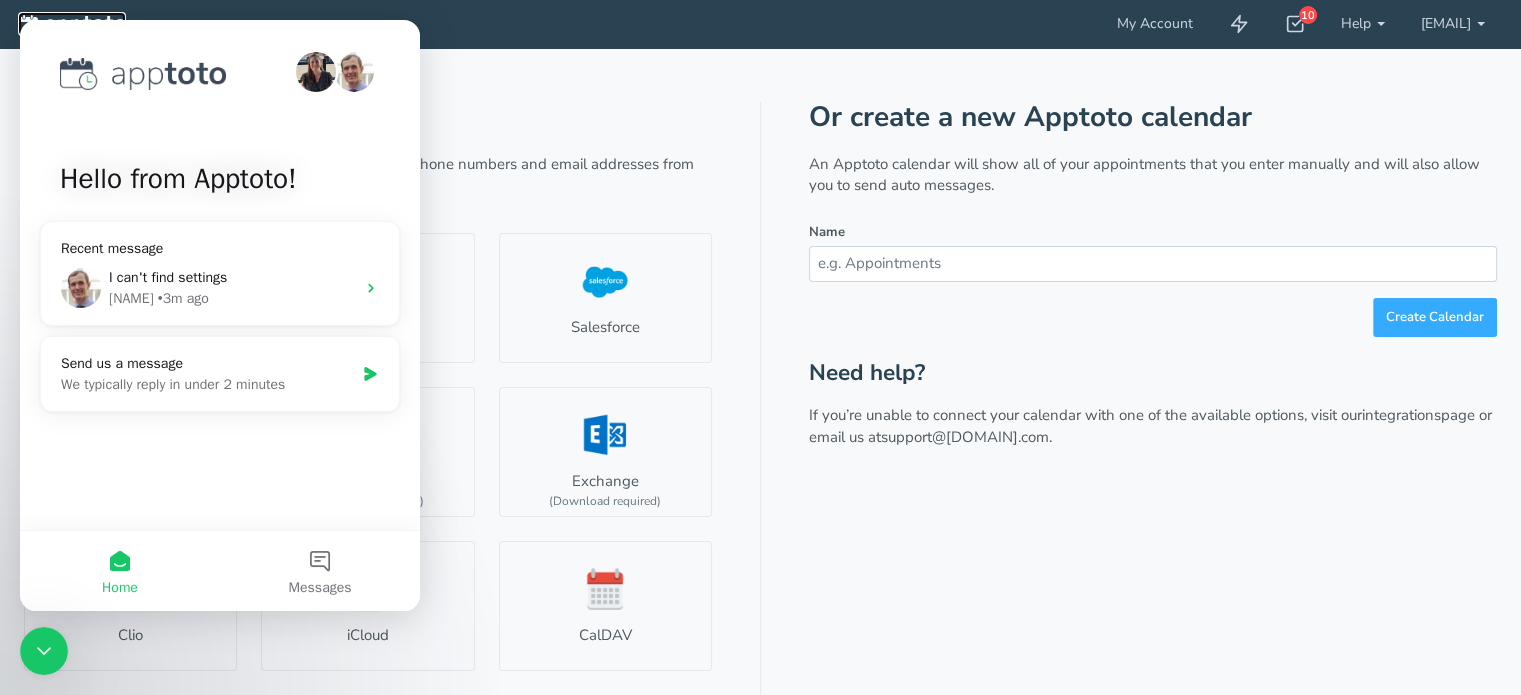 click at bounding box center [72, 25] 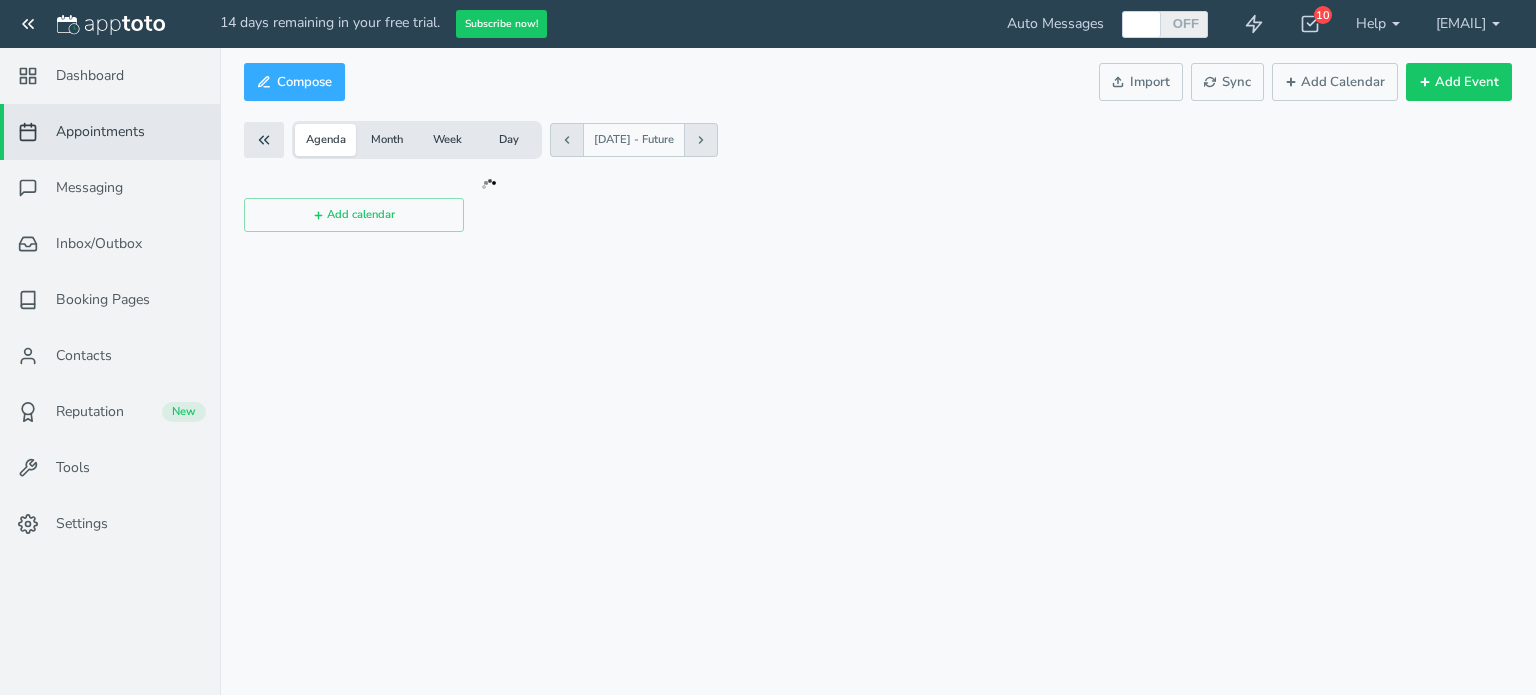 checkbox on "true" 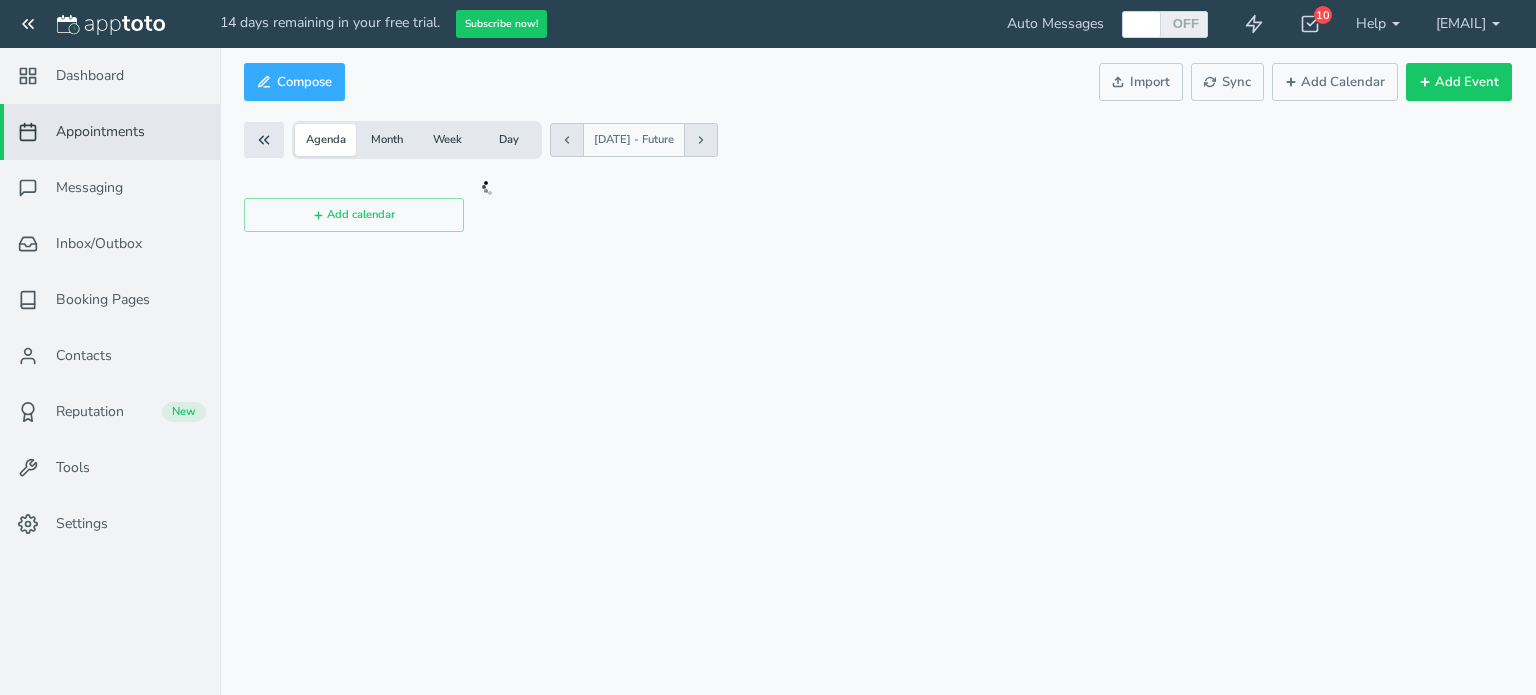 scroll, scrollTop: 0, scrollLeft: 0, axis: both 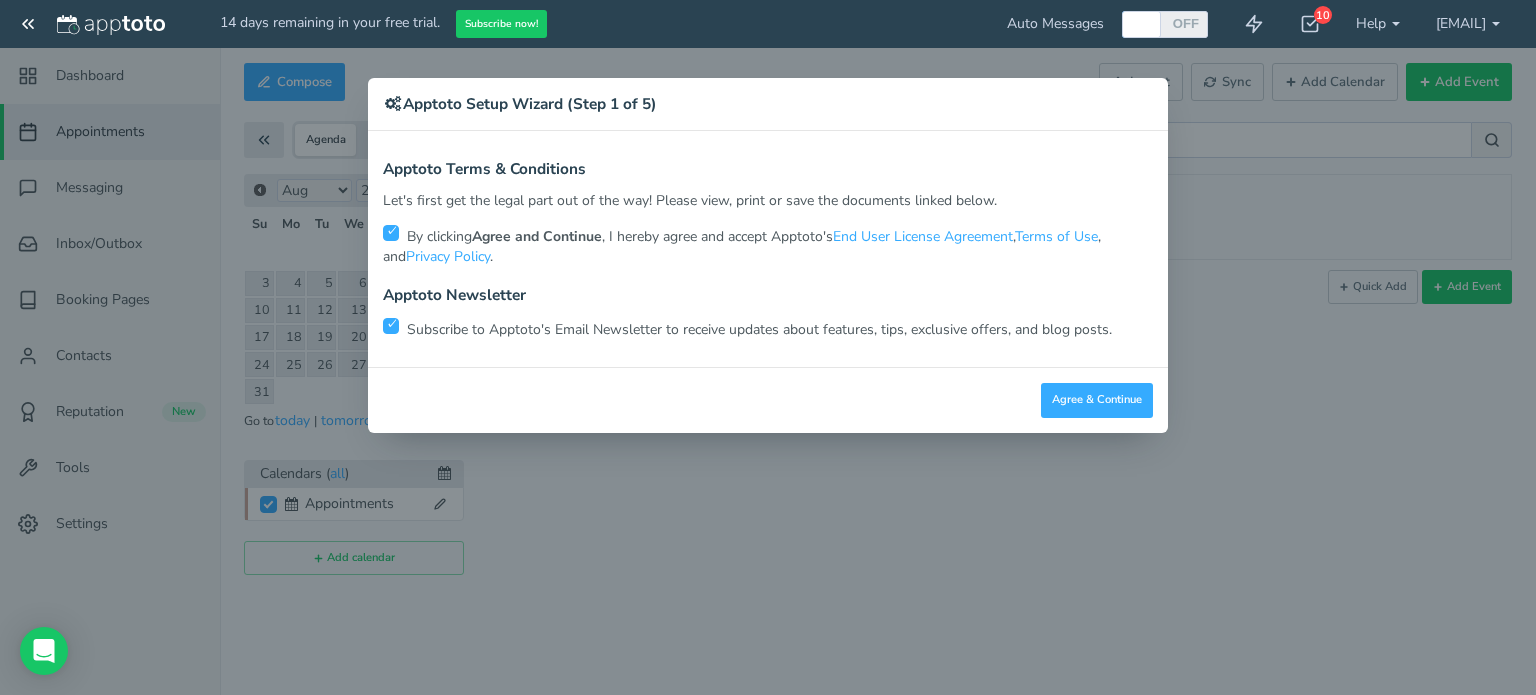 click at bounding box center (391, 326) 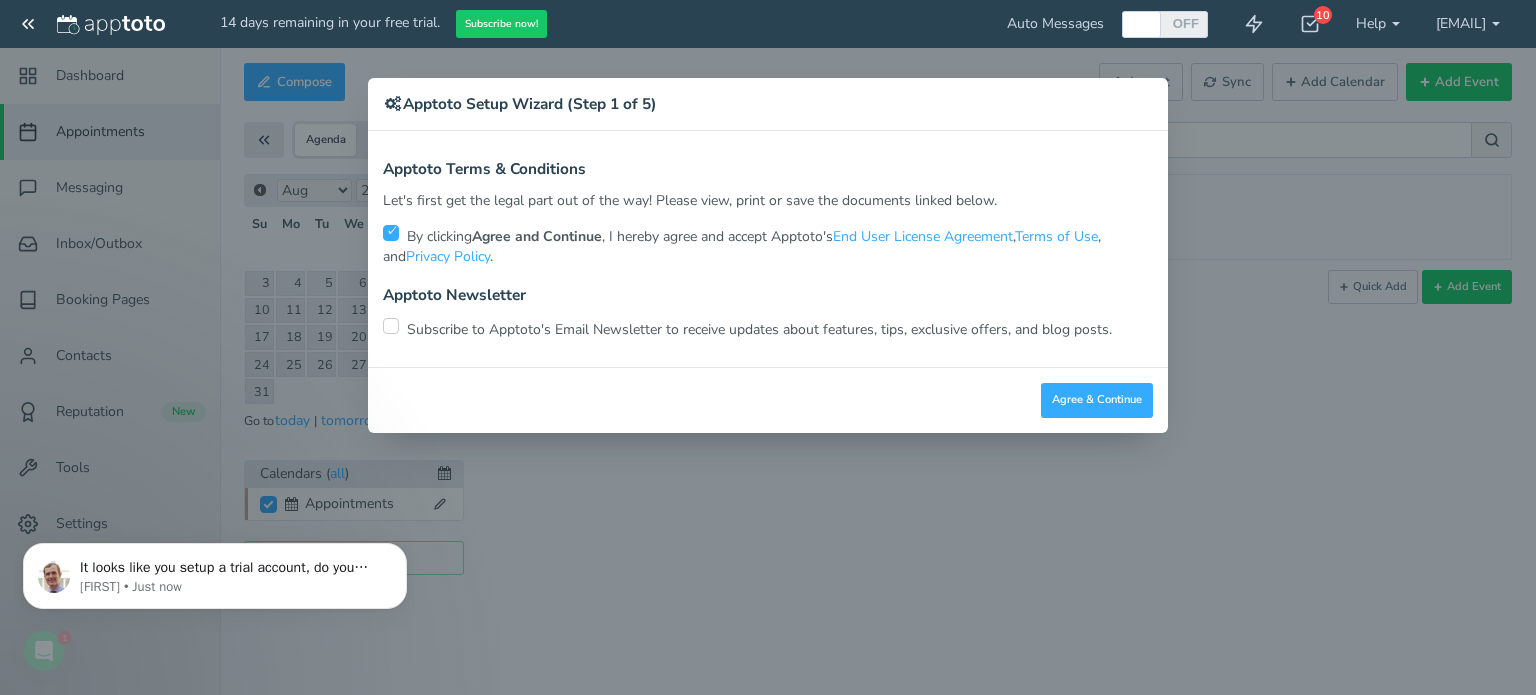 scroll, scrollTop: 0, scrollLeft: 0, axis: both 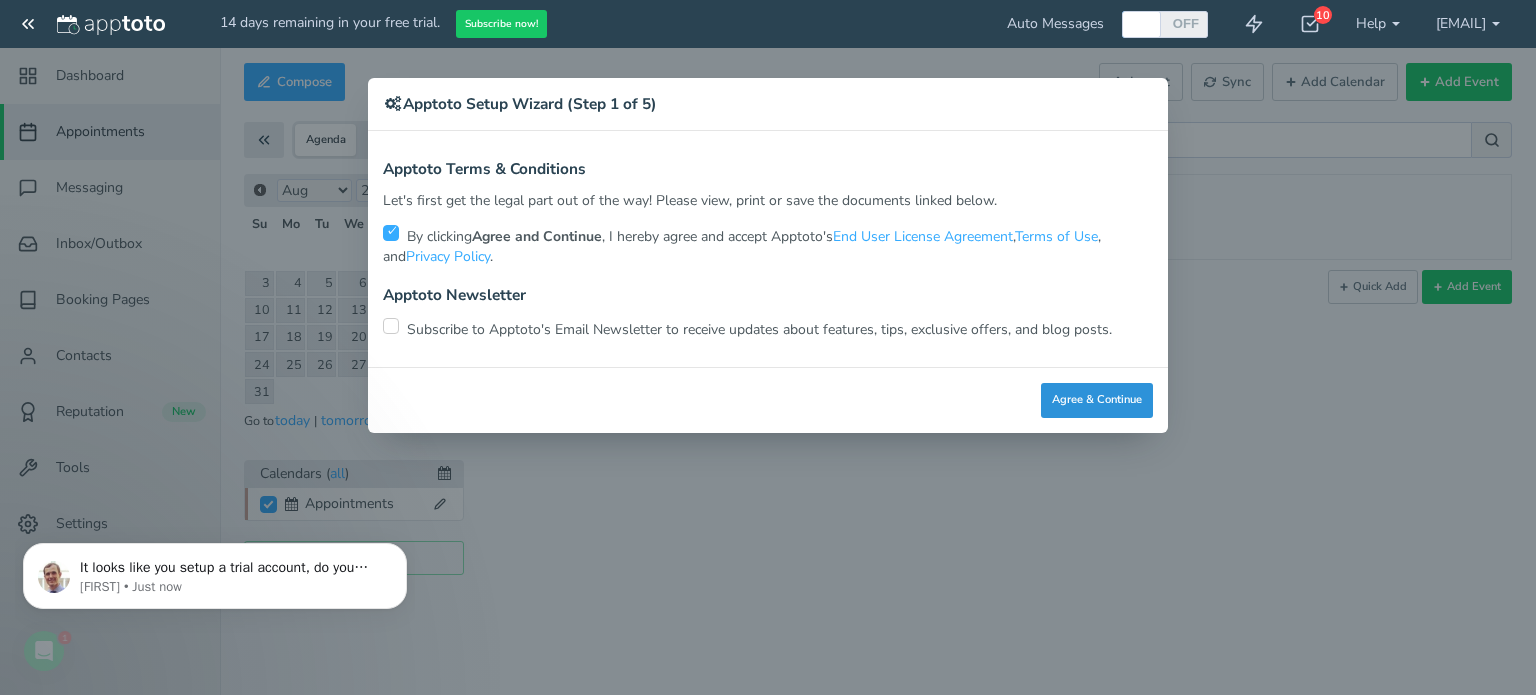 click on "Agree & Continue" at bounding box center (1097, 400) 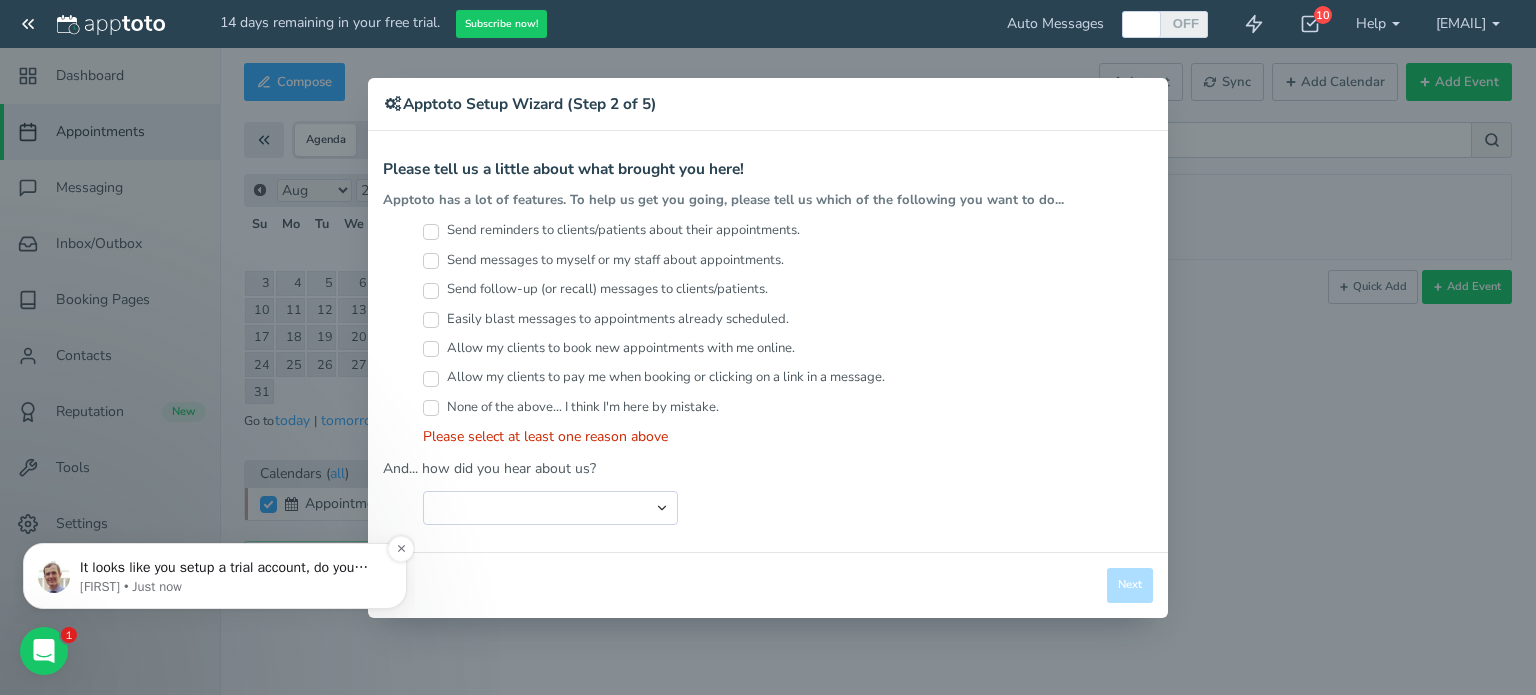 click on "It looks like you setup a trial account, do you have a different account with a paid subscription attached to it?" at bounding box center [231, 568] 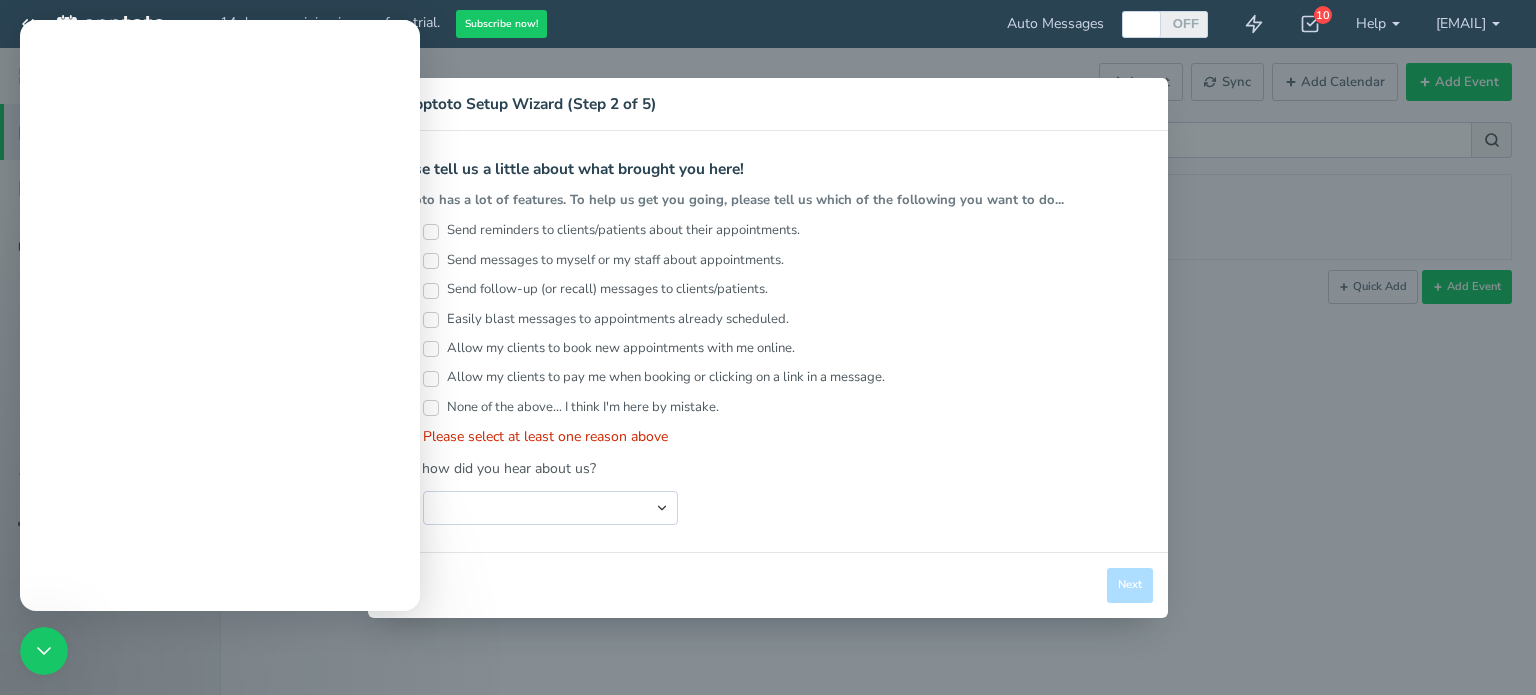 scroll, scrollTop: 0, scrollLeft: 0, axis: both 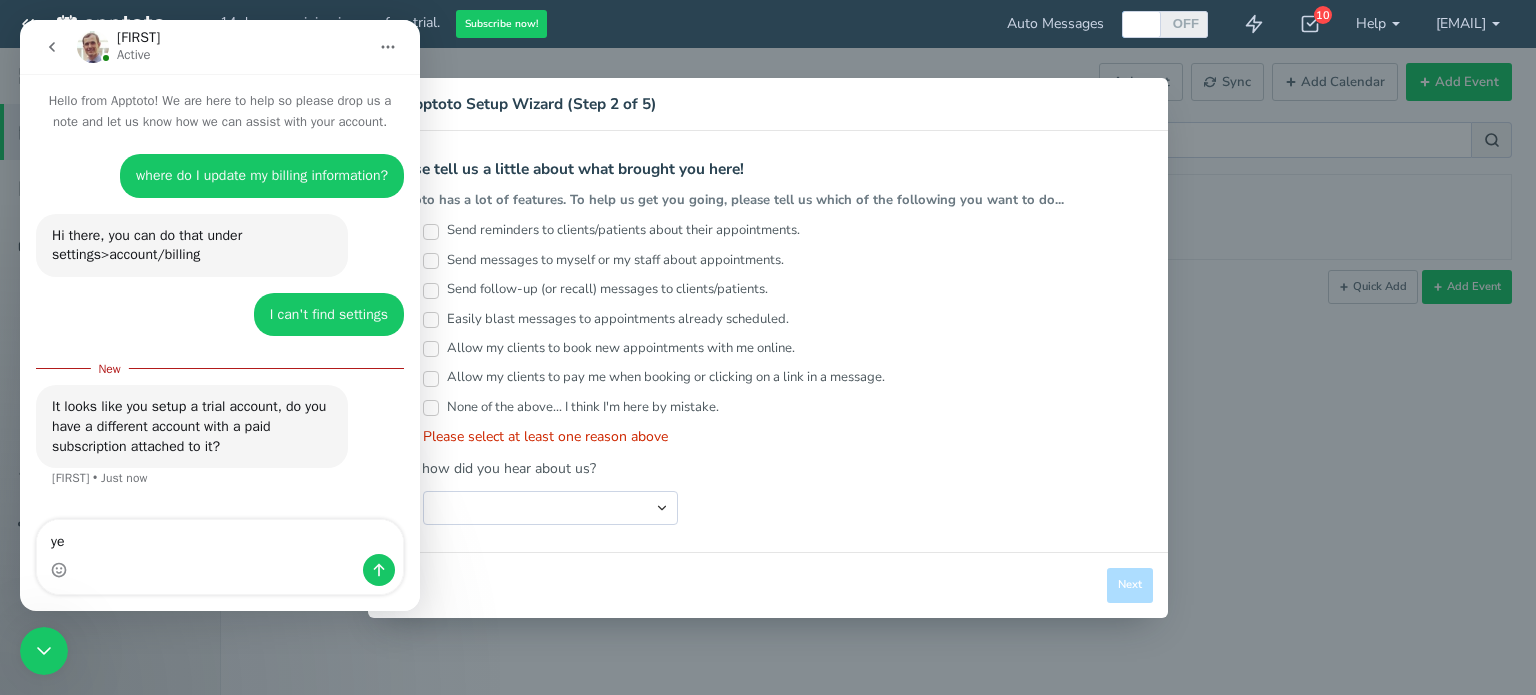 type on "yes" 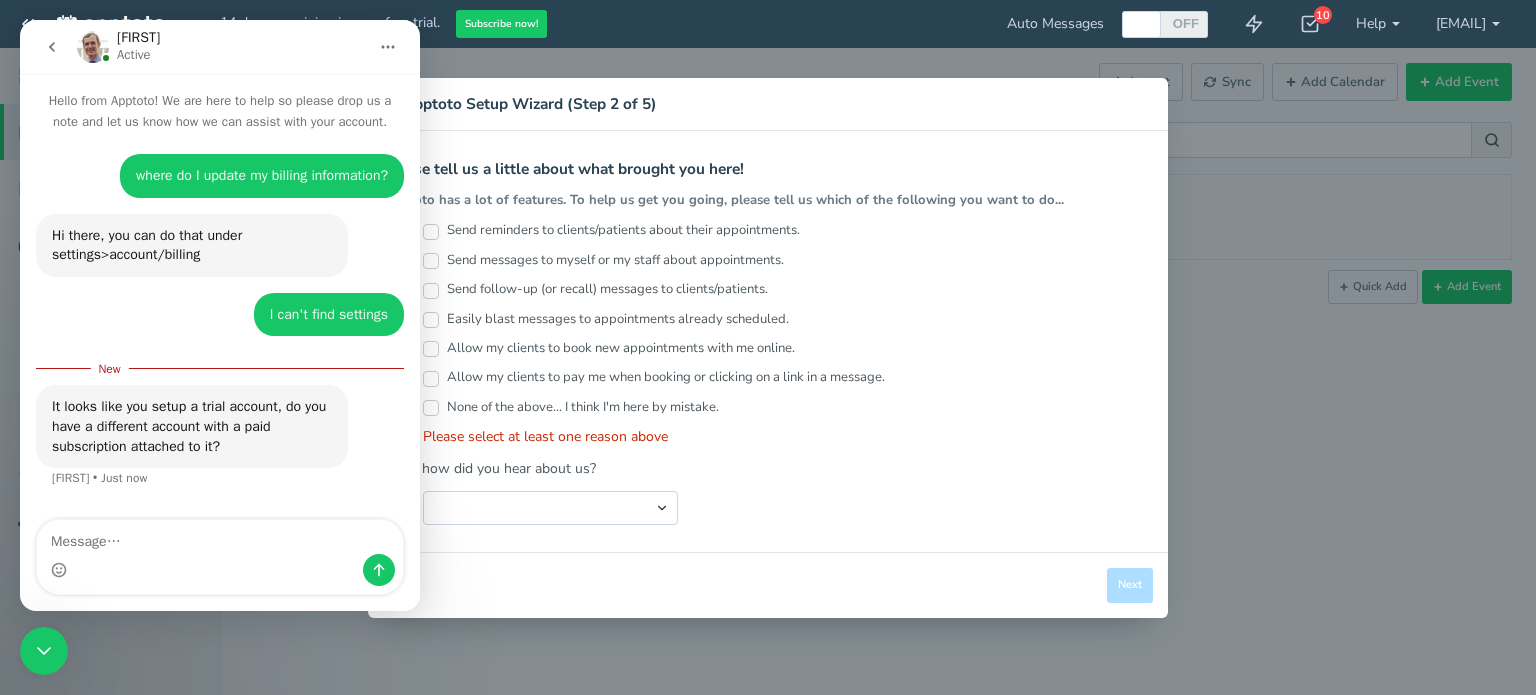 scroll, scrollTop: 18, scrollLeft: 0, axis: vertical 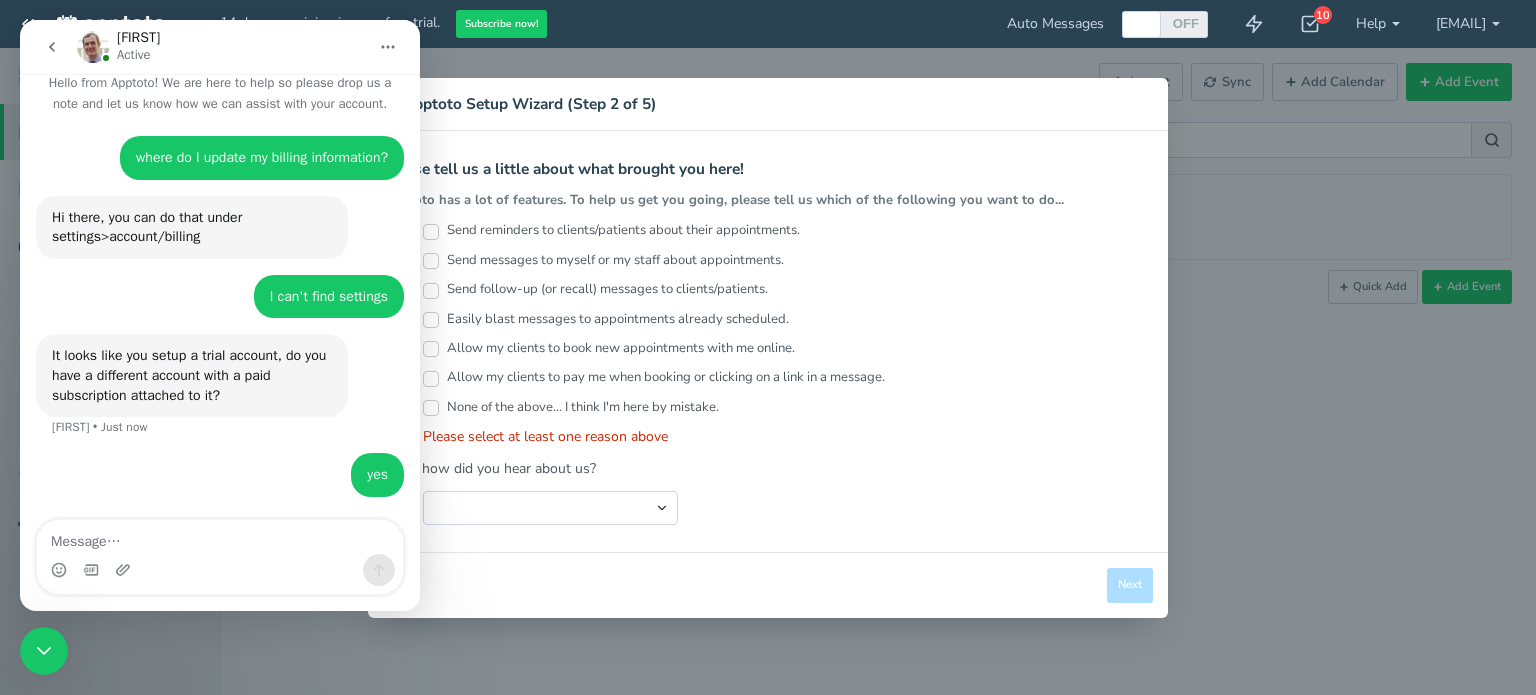 click on "Apptoto Setup Wizard (Step 2 of 5)
Apptoto Terms & Conditions
Let's first get the legal part out of the way!
Please view, print or save the documents linked below.
By clicking  Agree and Continue , I hereby agree and accept Apptoto's  End User License Agreement ,  Terms of Use , and  Privacy Policy .
Apptoto Newsletter
Subscribe to Apptoto's Email Newsletter to receive updates about features, tips, exclusive offers, and blog posts.
Other" at bounding box center [768, 347] 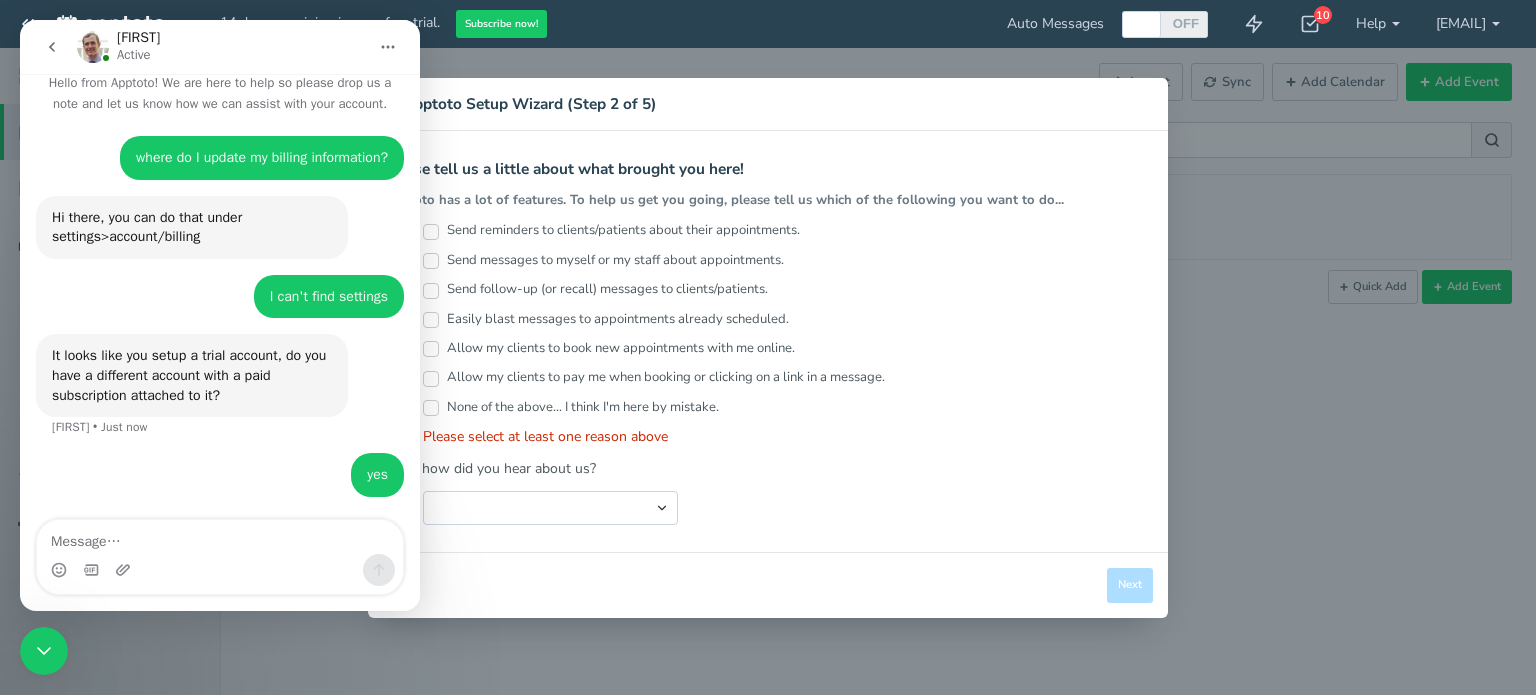 click on "Apptoto Setup Wizard (Step 2 of 5)
Apptoto Terms & Conditions
Let's first get the legal part out of the way!
Please view, print or save the documents linked below.
By clicking  Agree and Continue , I hereby agree and accept Apptoto's  End User License Agreement ,  Terms of Use , and  Privacy Policy .
Apptoto Newsletter
Subscribe to Apptoto's Email Newsletter to receive updates about features, tips, exclusive offers, and blog posts.
Other" at bounding box center [768, 347] 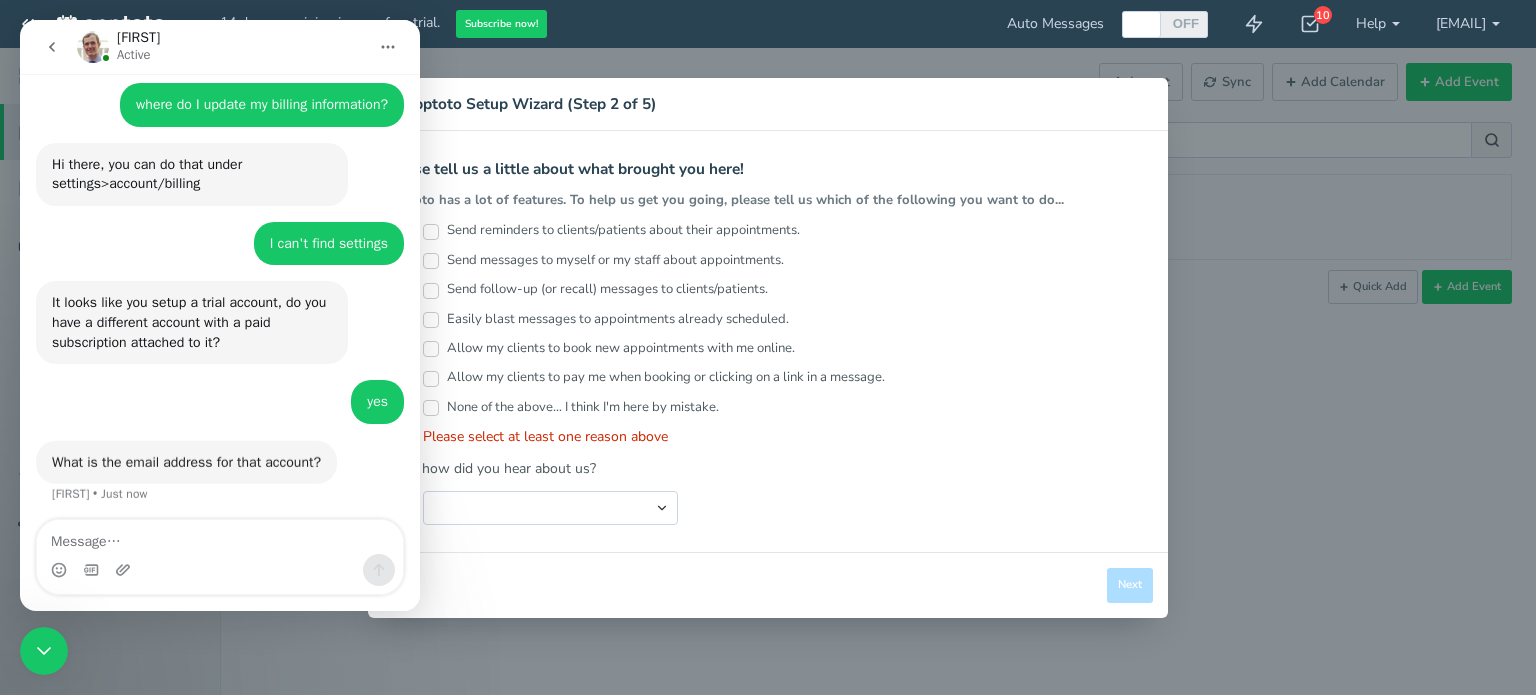 scroll, scrollTop: 77, scrollLeft: 0, axis: vertical 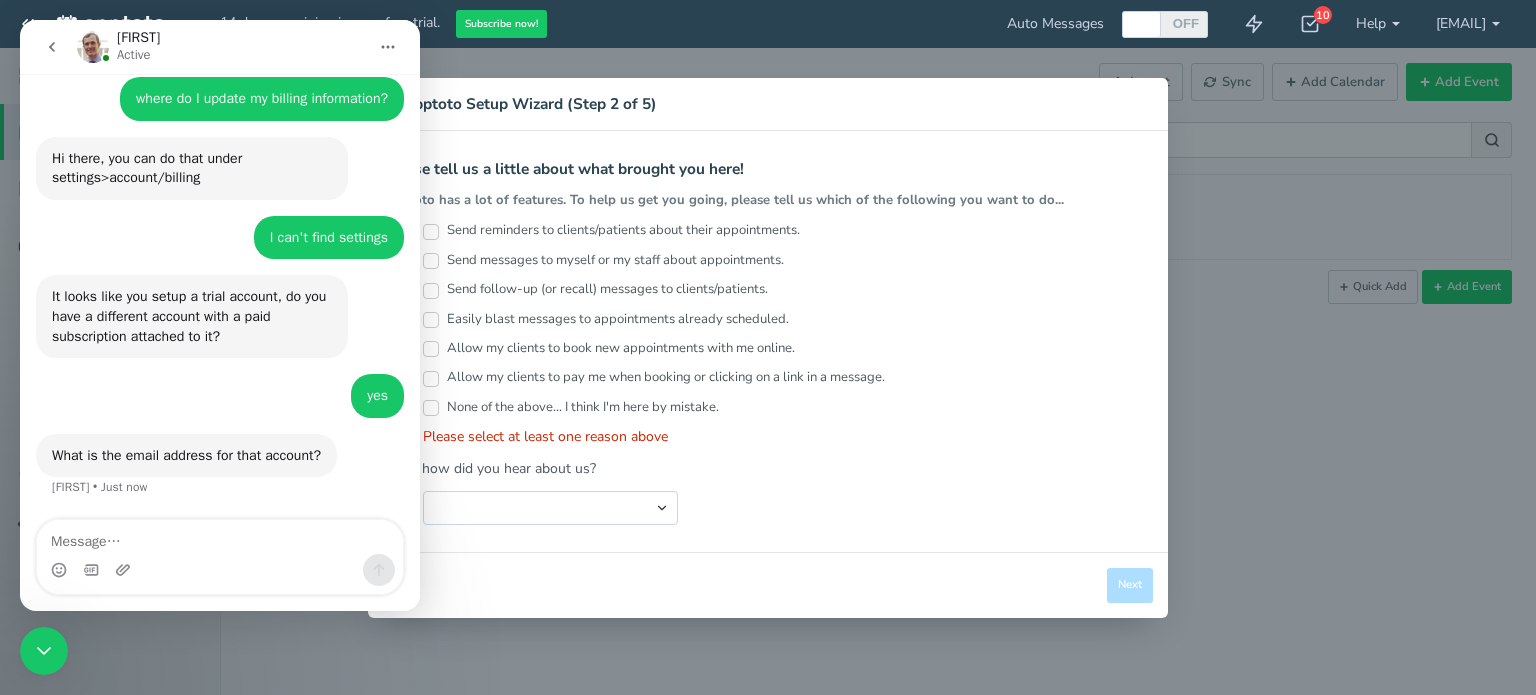 click at bounding box center (220, 570) 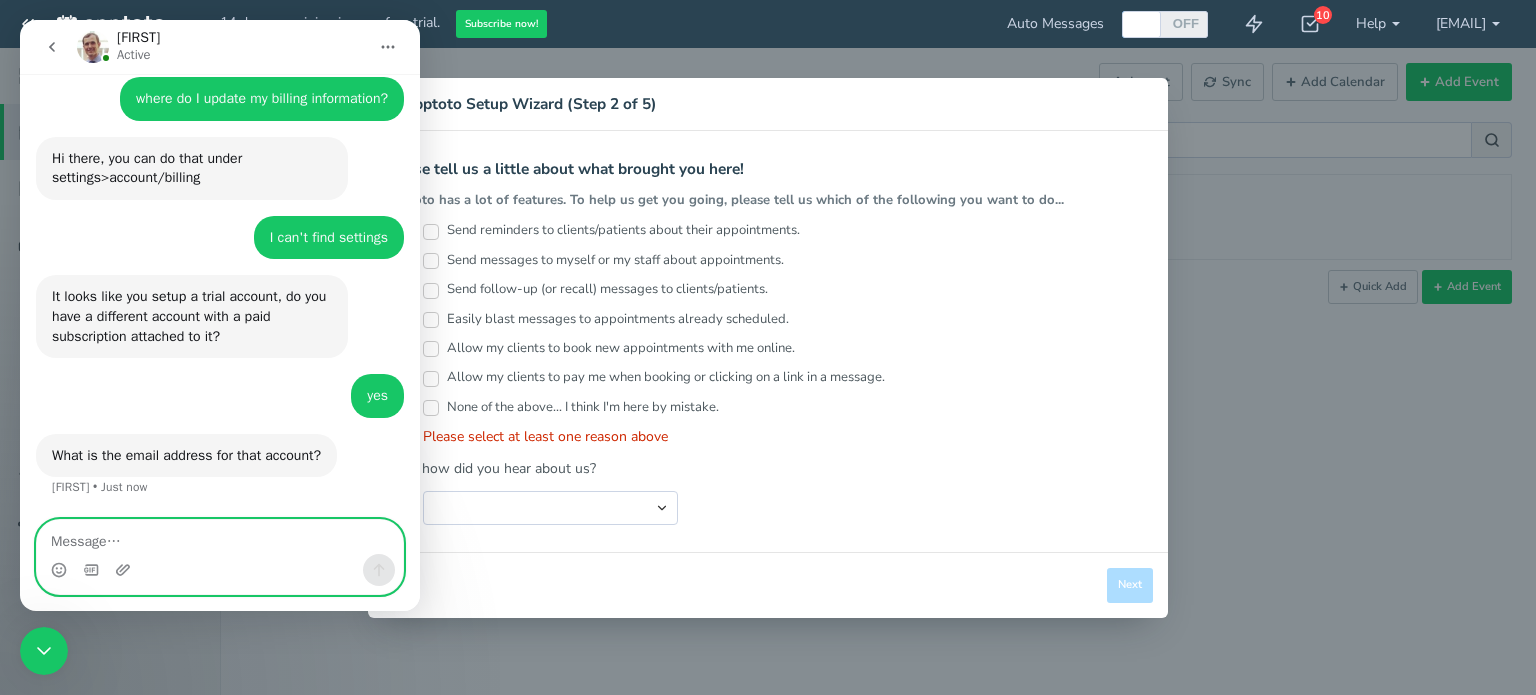 click at bounding box center (220, 537) 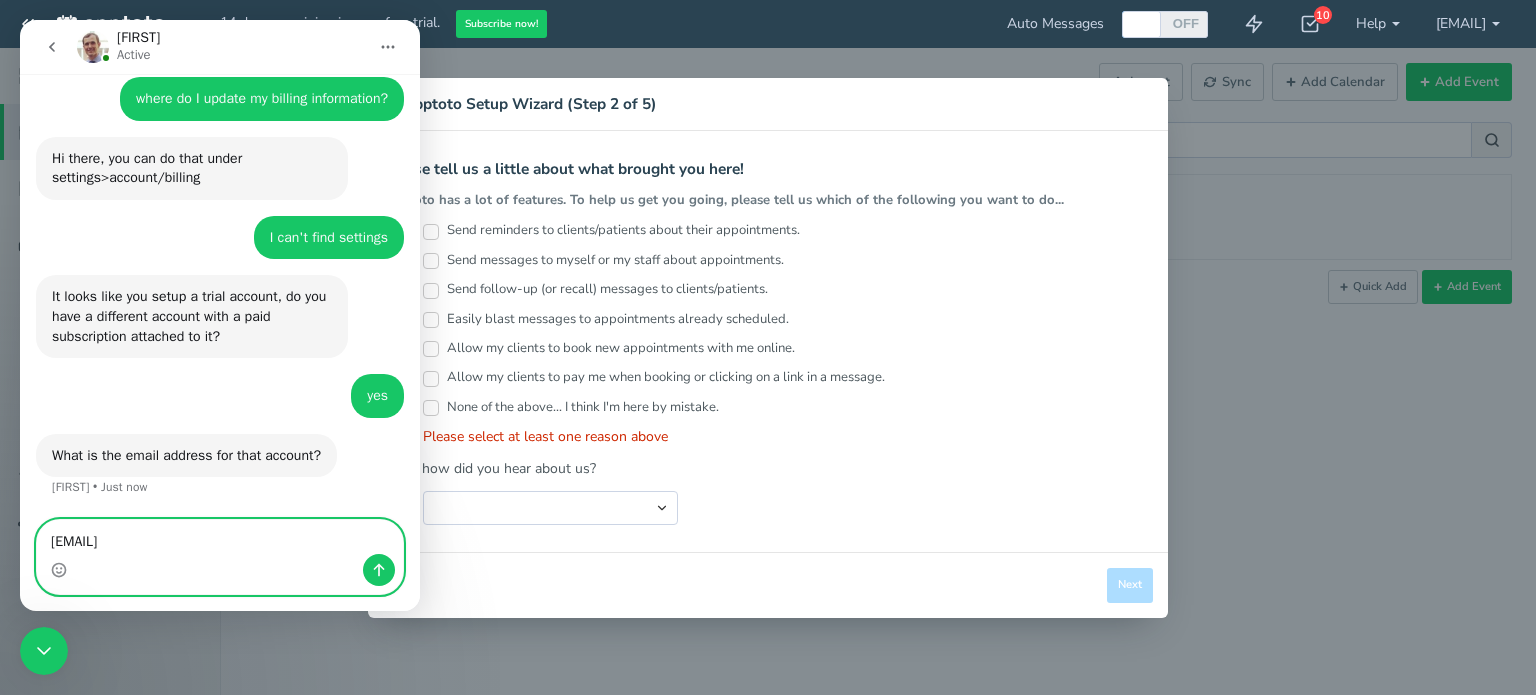 type on "[EMAIL]" 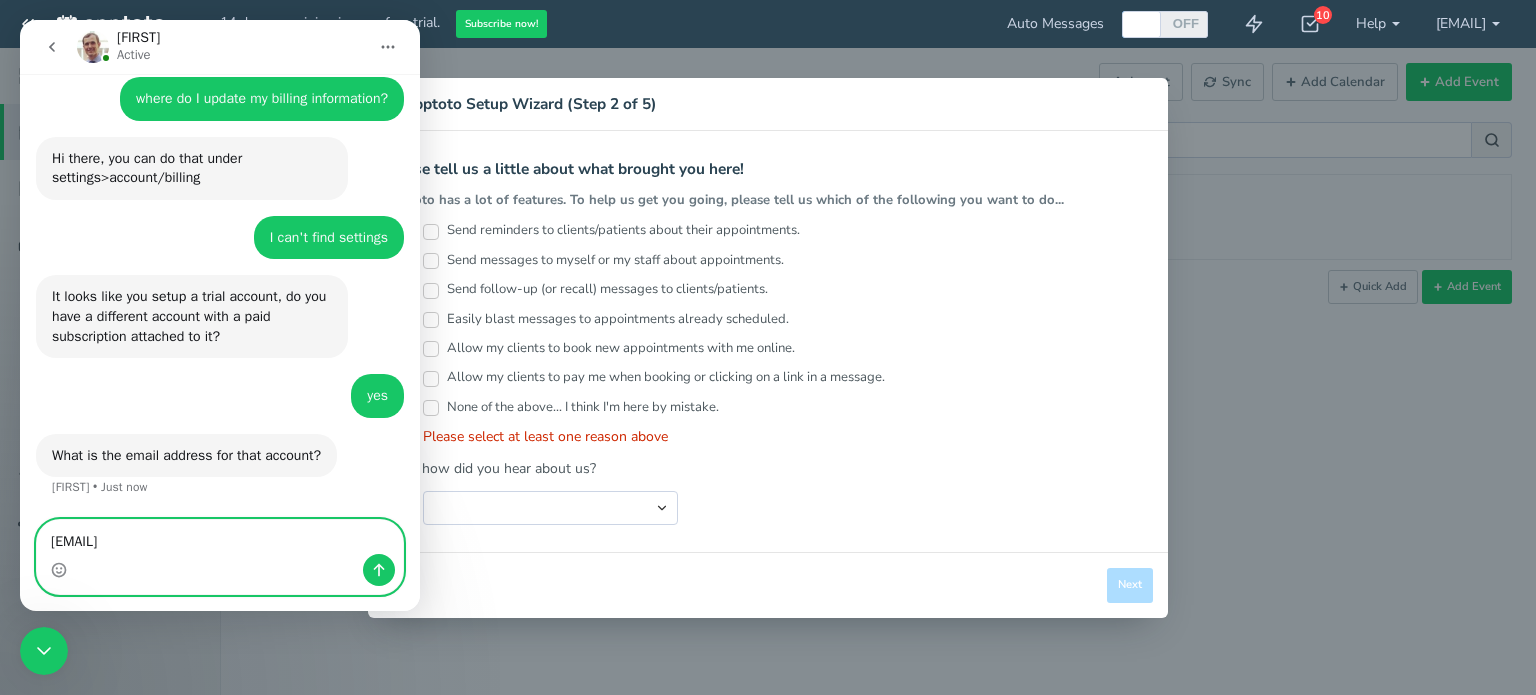 type 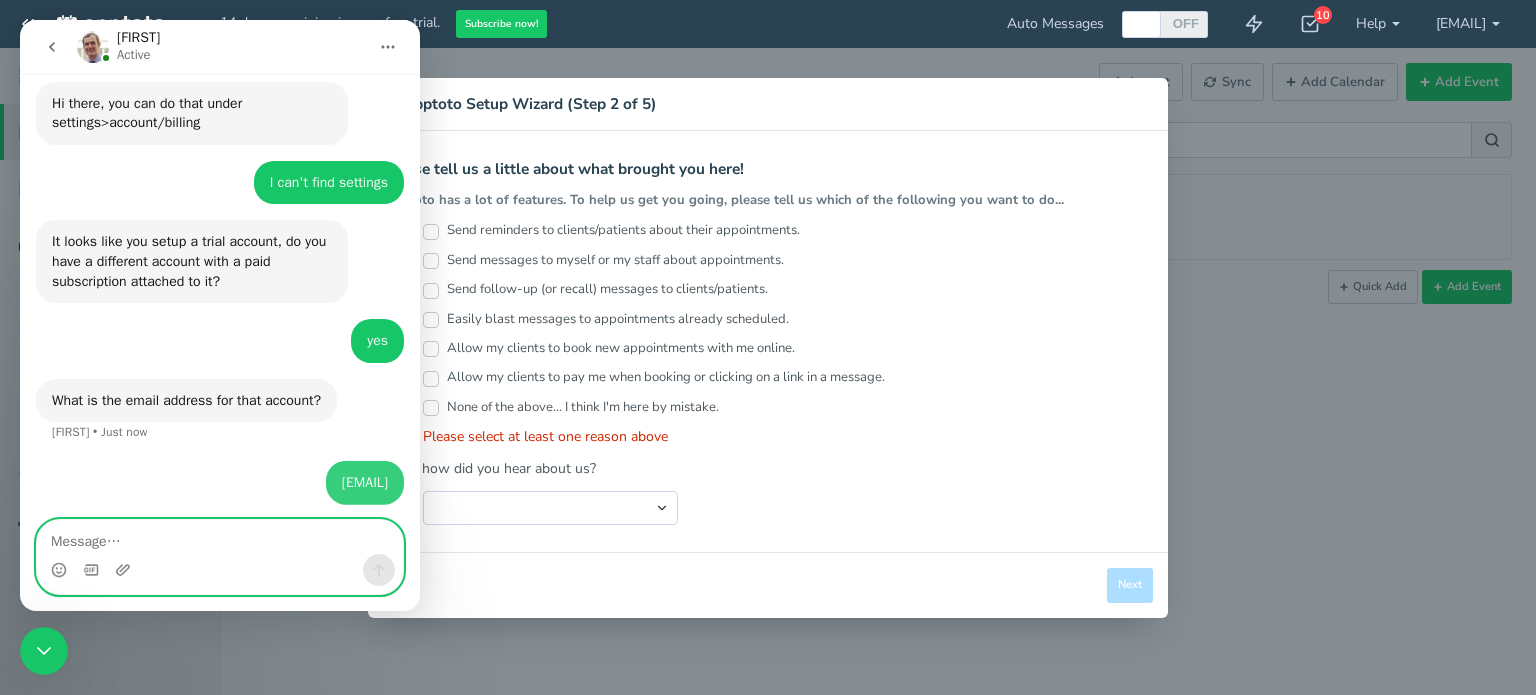 scroll, scrollTop: 137, scrollLeft: 0, axis: vertical 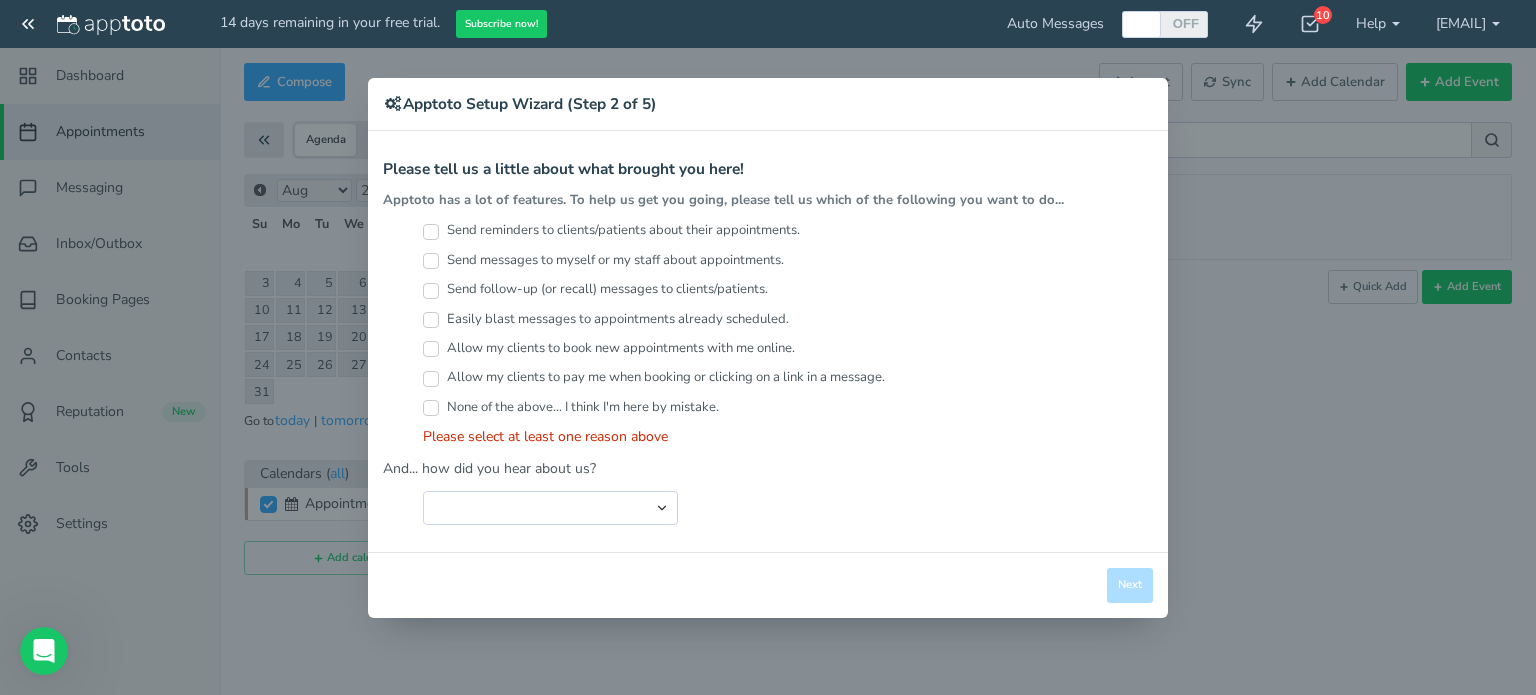 click on "Apptoto Setup Wizard (Step 2 of 5)" at bounding box center [768, 104] 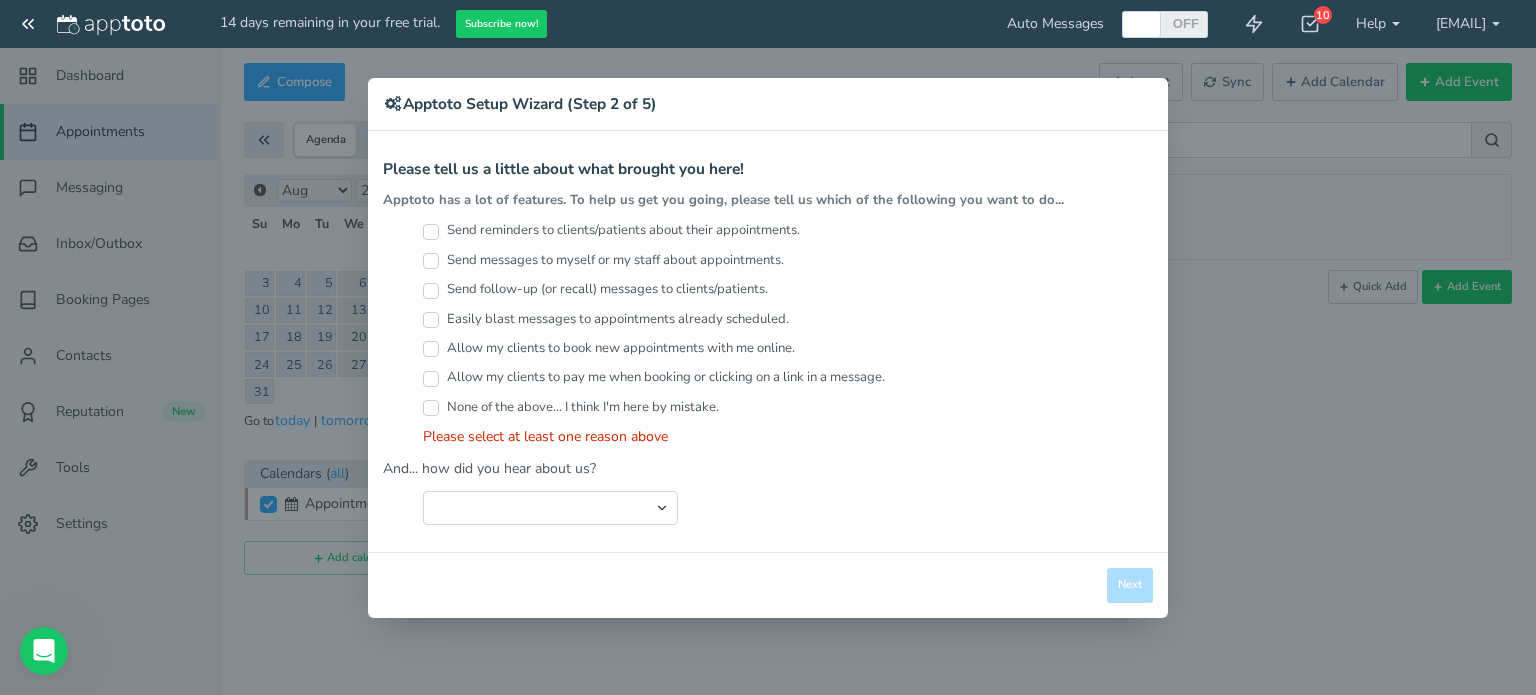 click at bounding box center [393, 103] 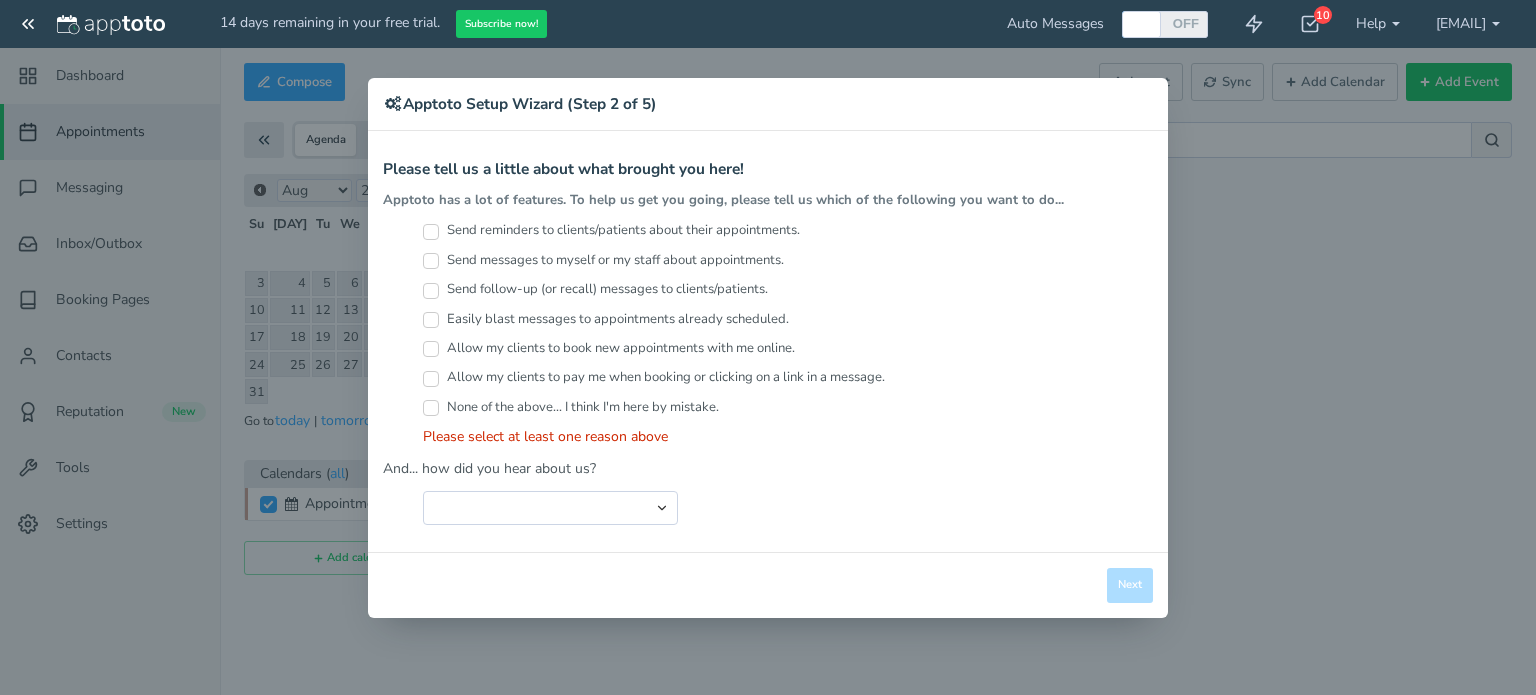scroll, scrollTop: 0, scrollLeft: 0, axis: both 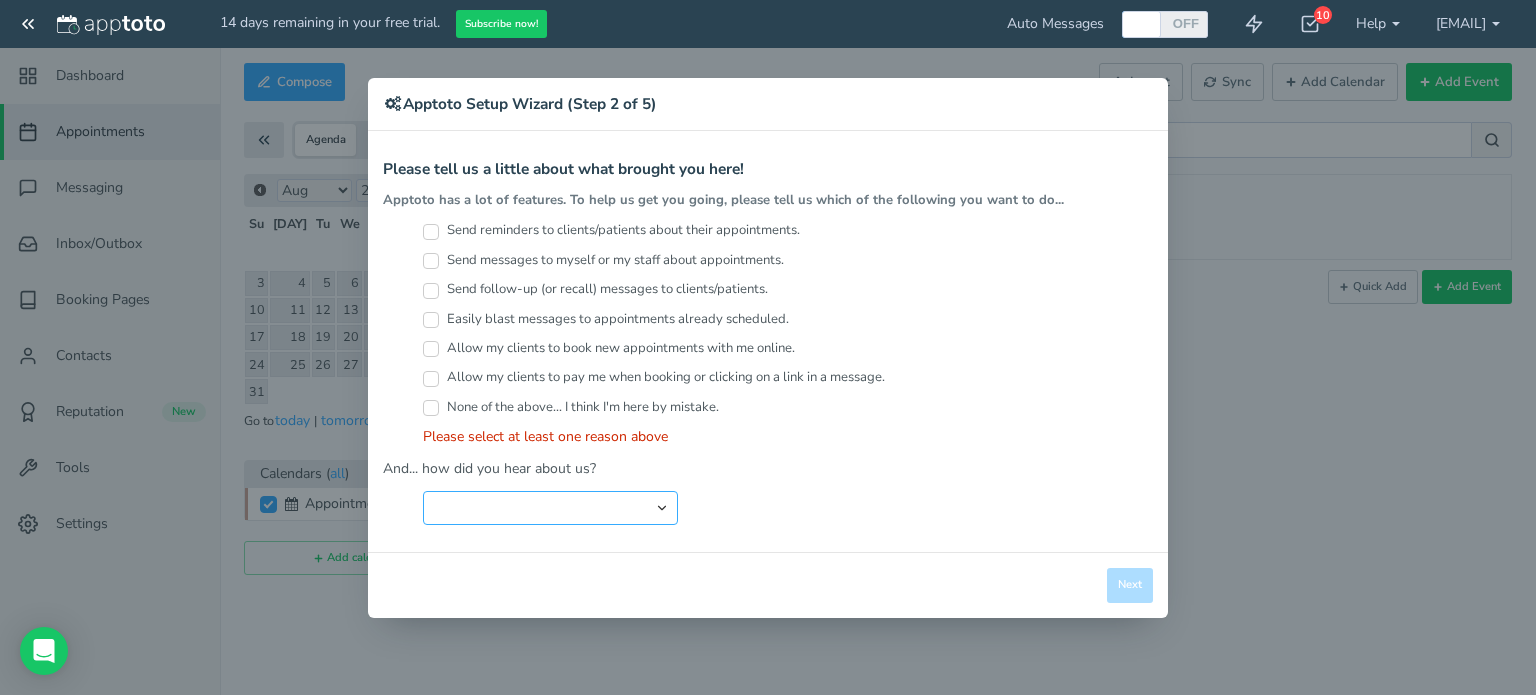 click on "Search Engine (Google, Yahoo, Bing, etc.) Search Engine Advertisement Blog Post Podcast Advertisement Online Forum Friend or Co-Worker I typed in Apptoto.com just to see what was there Newspaper Article Online Article Capterra Google Calendar Add On Other" at bounding box center [550, 508] 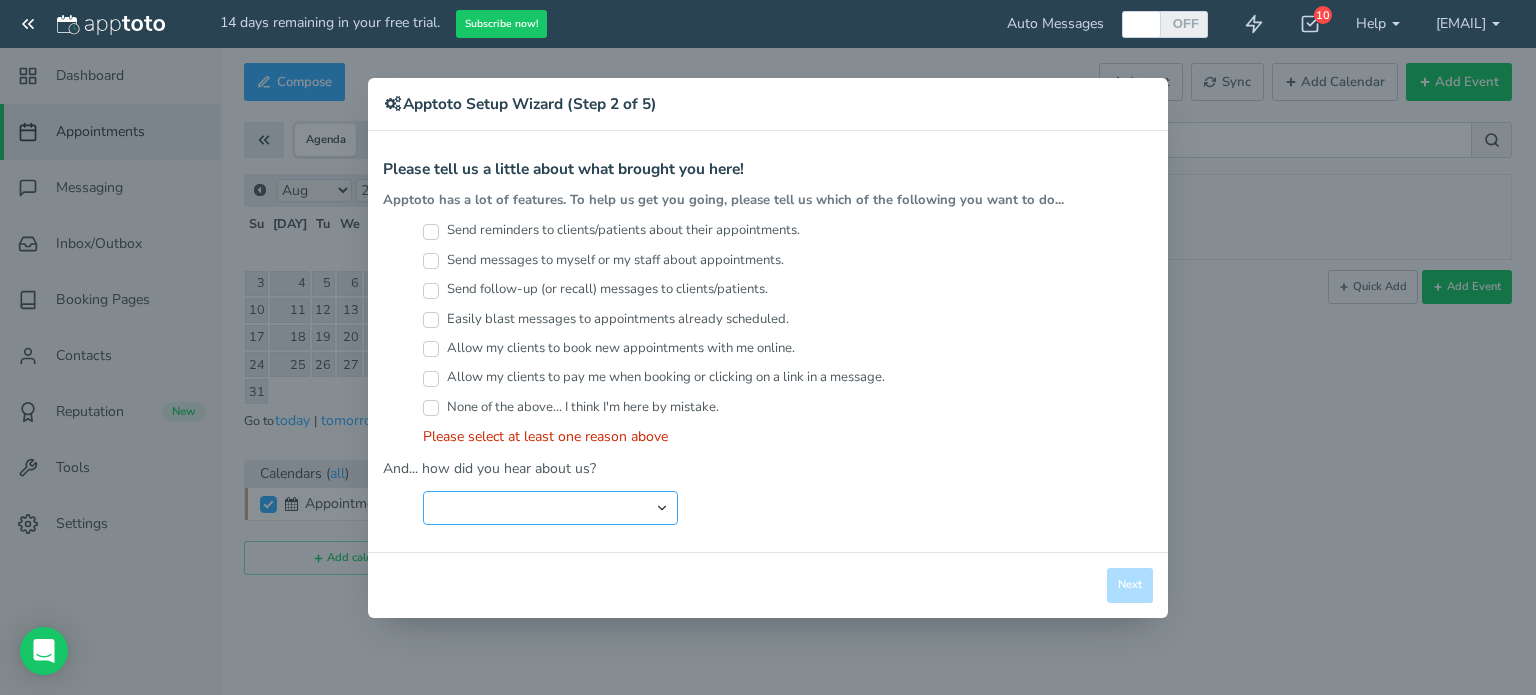 select on "string:Other" 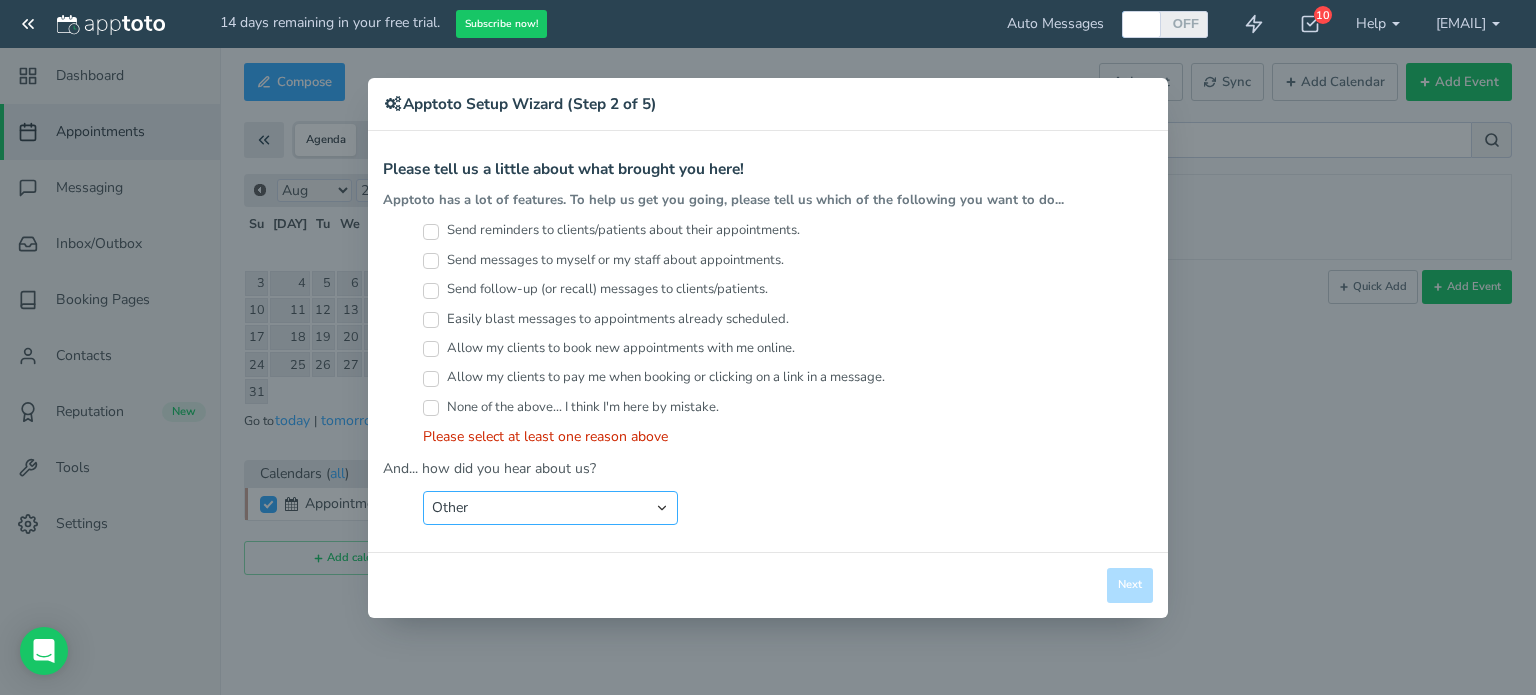 click on "Search Engine (Google, Yahoo, Bing, etc.) Search Engine Advertisement Blog Post Podcast Advertisement Online Forum Friend or Co-Worker I typed in Apptoto.com just to see what was there Newspaper Article Online Article Capterra Google Calendar Add On Other" at bounding box center (550, 508) 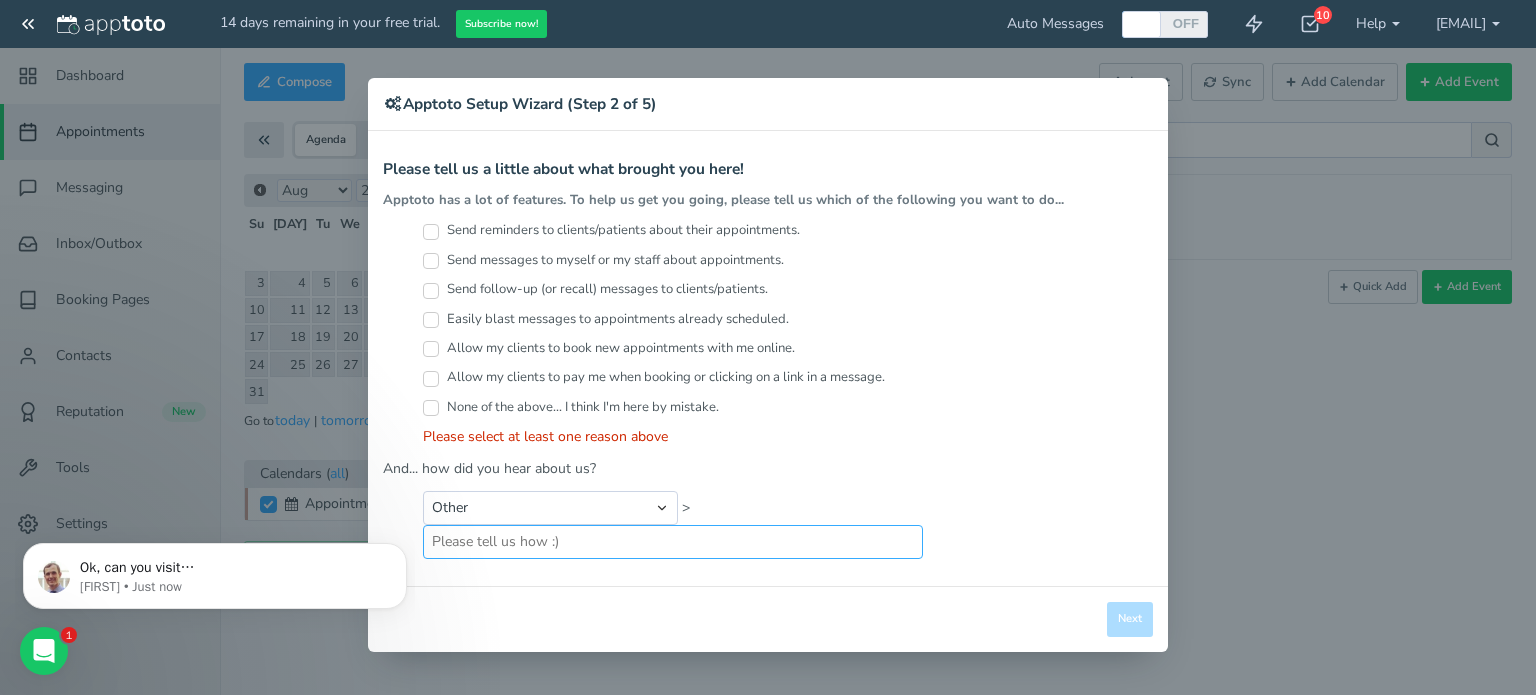 scroll, scrollTop: 0, scrollLeft: 0, axis: both 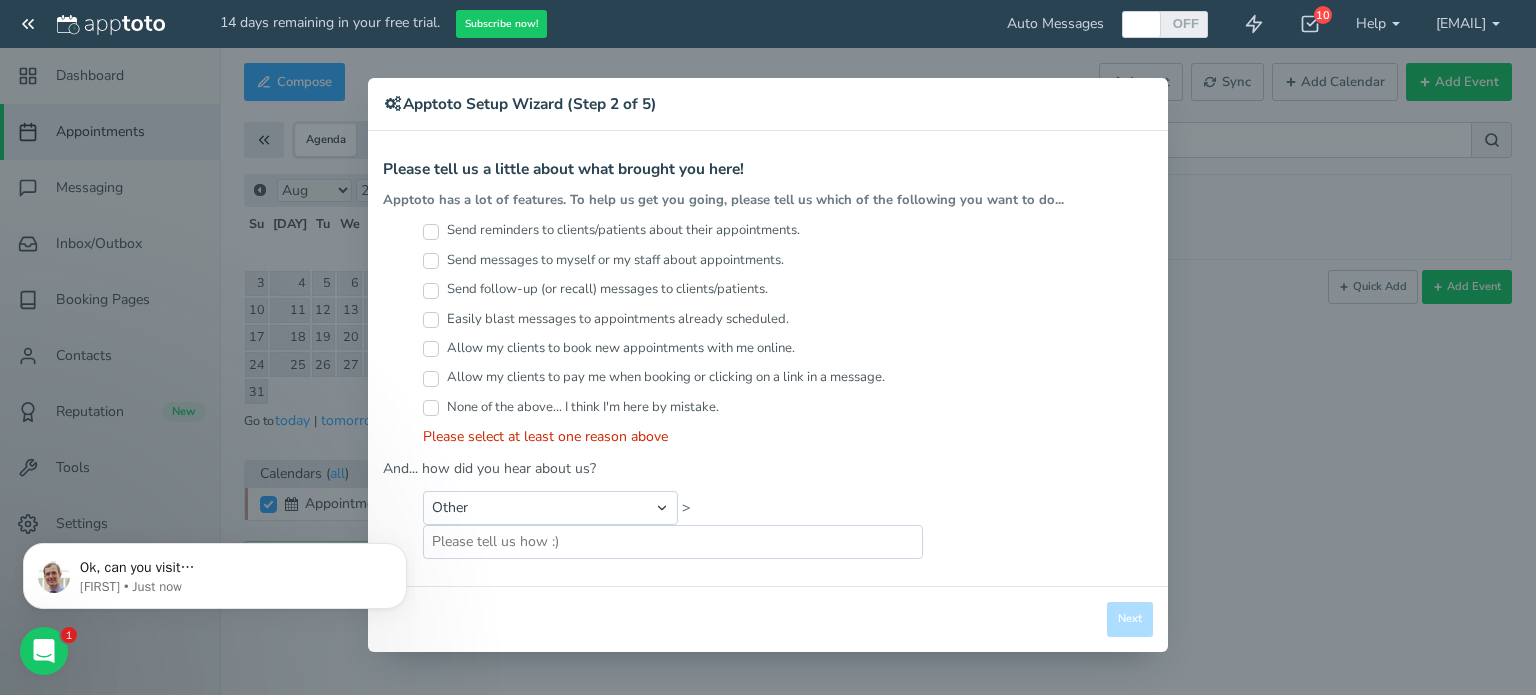 click on "Apptoto Setup Wizard (Step 2 of 5)
Apptoto Terms & Conditions
Let's first get the legal part out of the way!
Please view, print or save the documents linked below.
By clicking  Agree and Continue , I hereby agree and accept Apptoto's  End User License Agreement ,  Terms of Use , and  Privacy Policy .
Apptoto Newsletter
Subscribe to Apptoto's Email Newsletter to receive updates about features, tips, exclusive offers, and blog posts.
Other" at bounding box center [768, 347] 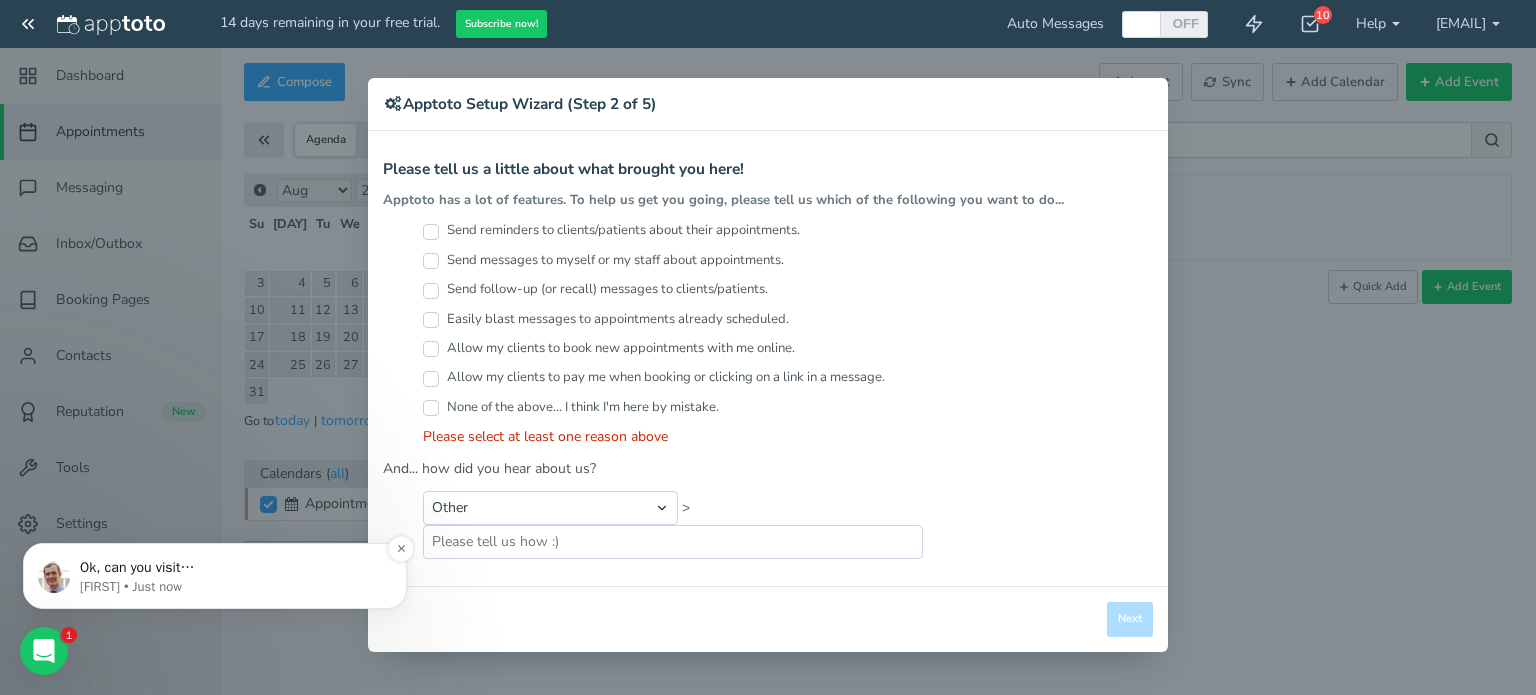 click on "Ok, can you visit https://www.apptoto.com/logout" at bounding box center [231, 568] 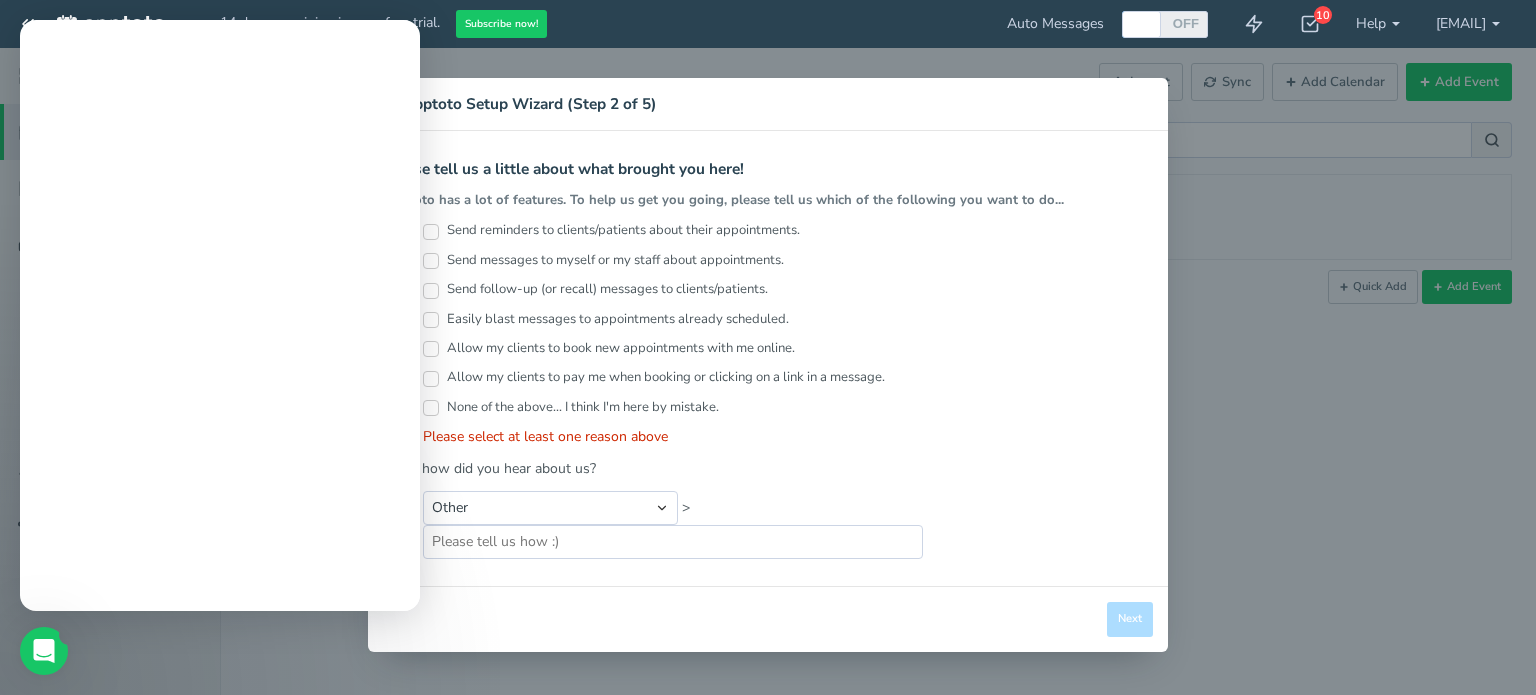 scroll, scrollTop: 0, scrollLeft: 0, axis: both 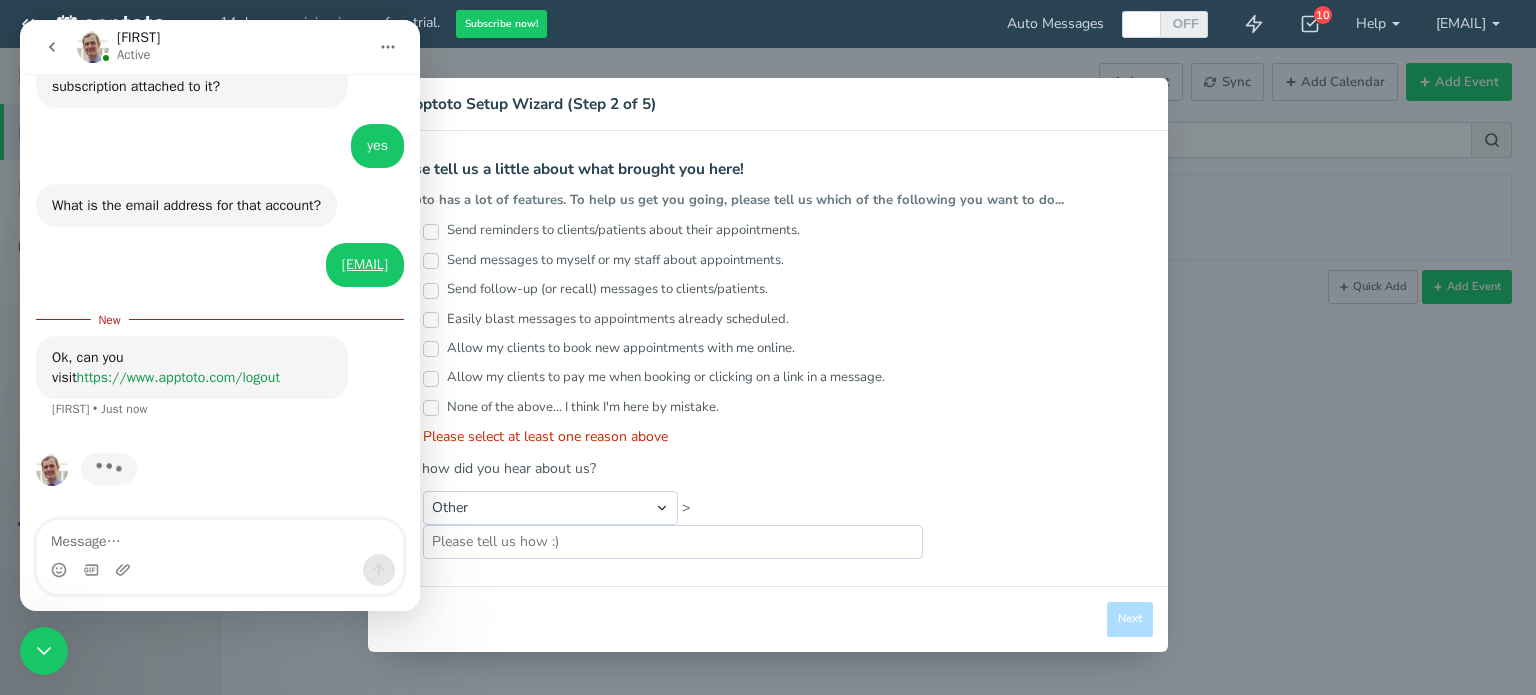 click on "https://www.apptoto.com/logout" at bounding box center [178, 377] 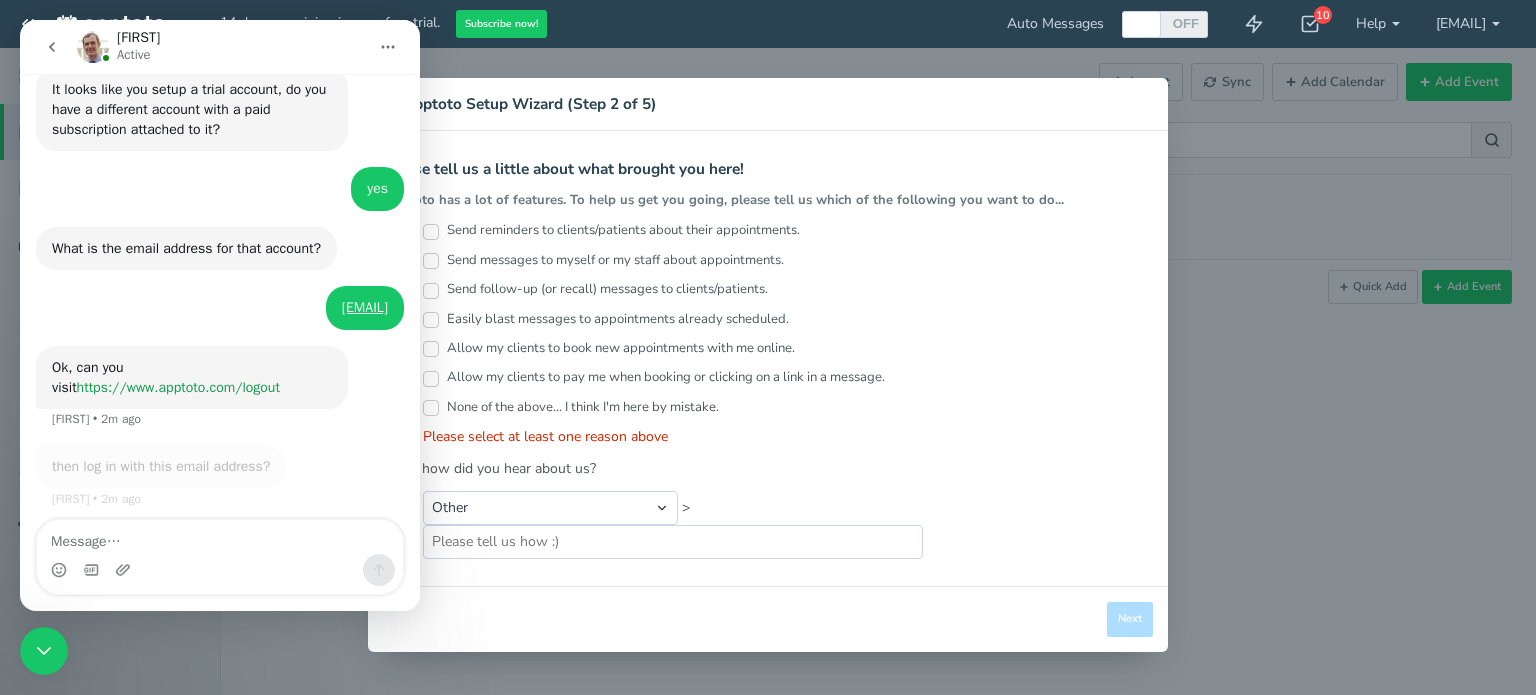 scroll, scrollTop: 282, scrollLeft: 0, axis: vertical 